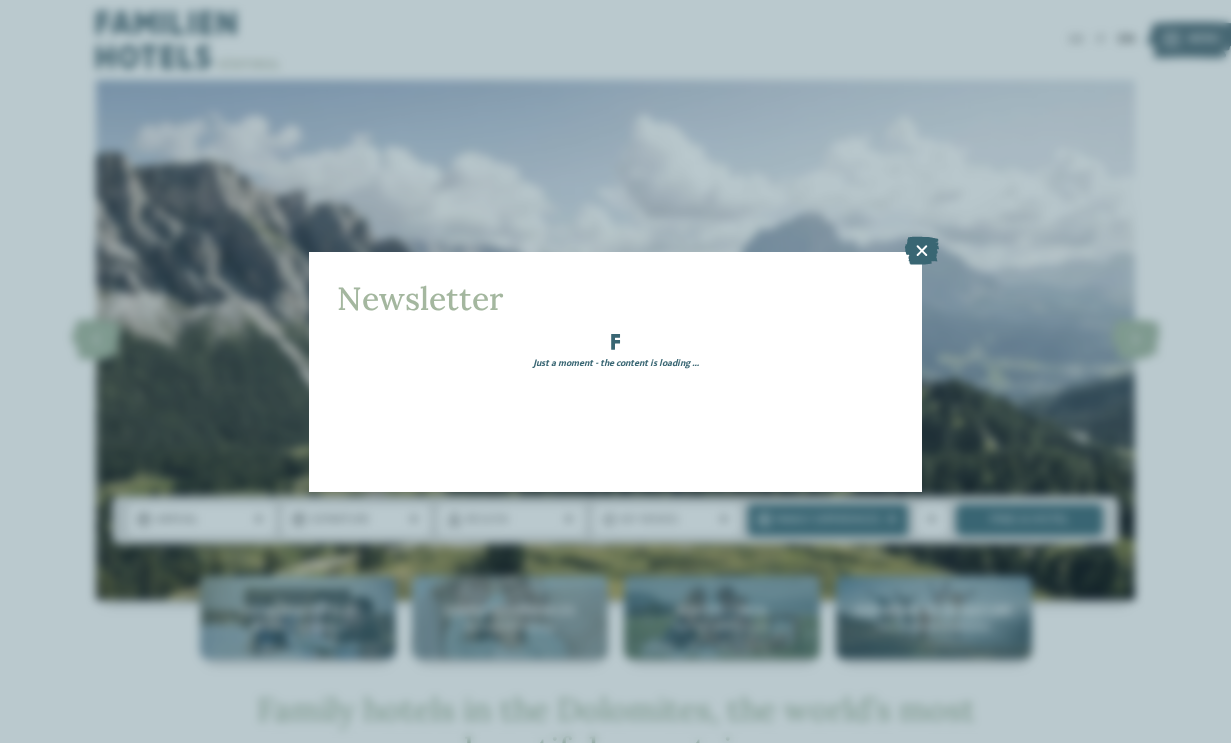 scroll, scrollTop: 0, scrollLeft: 0, axis: both 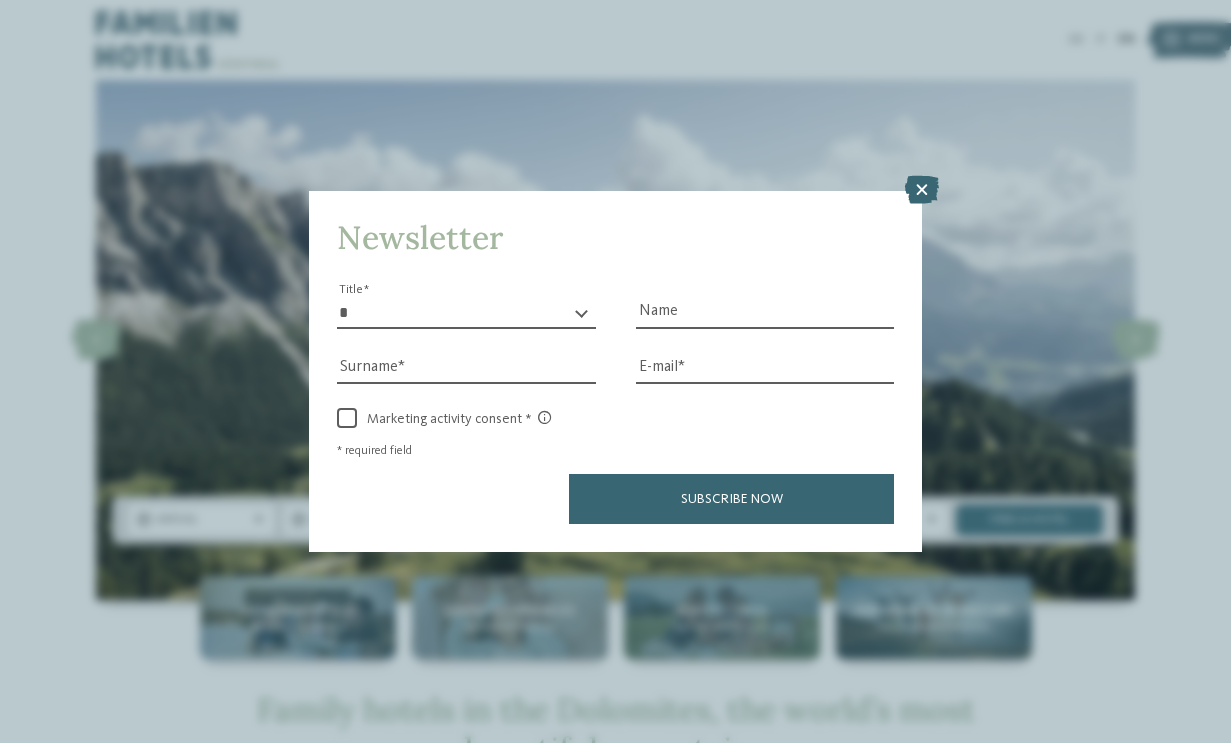 click on "Newsletter
* ** ** ****** **
Title
Name
Surname
E-mail link link" at bounding box center [615, 371] 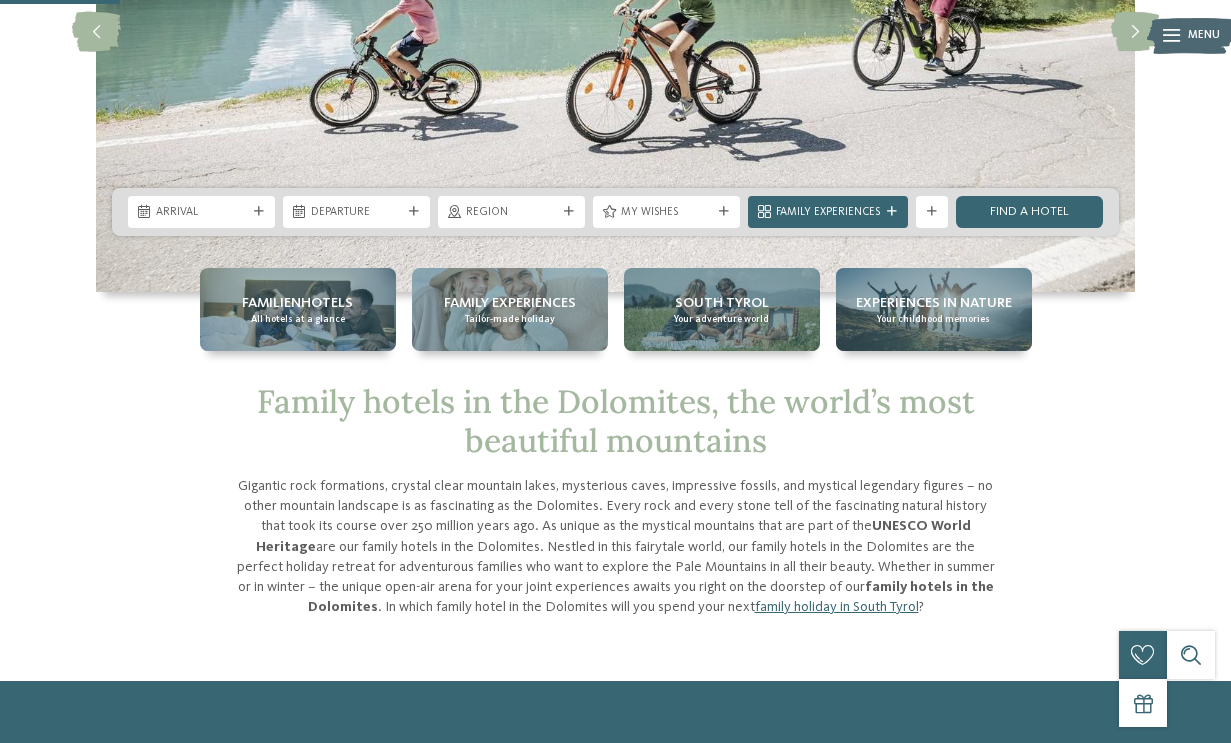 scroll, scrollTop: 310, scrollLeft: 0, axis: vertical 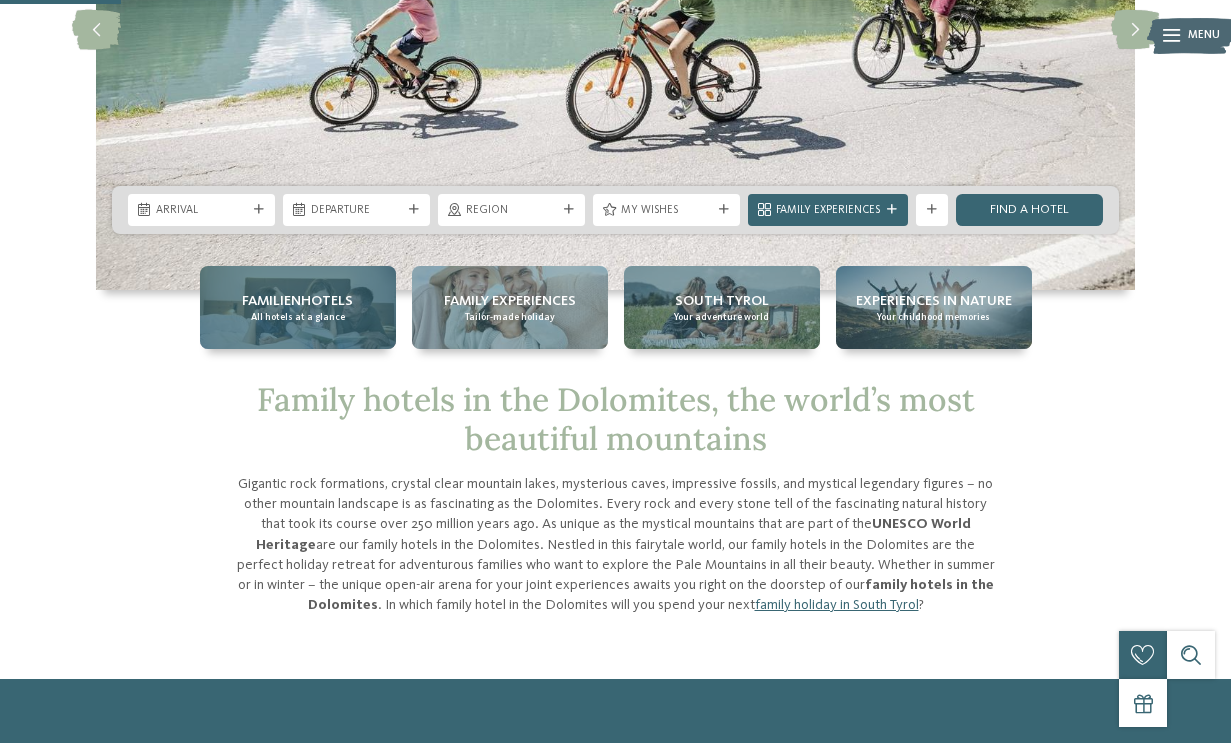 click on "Familienhotels
All hotels at a glance" at bounding box center (298, 307) 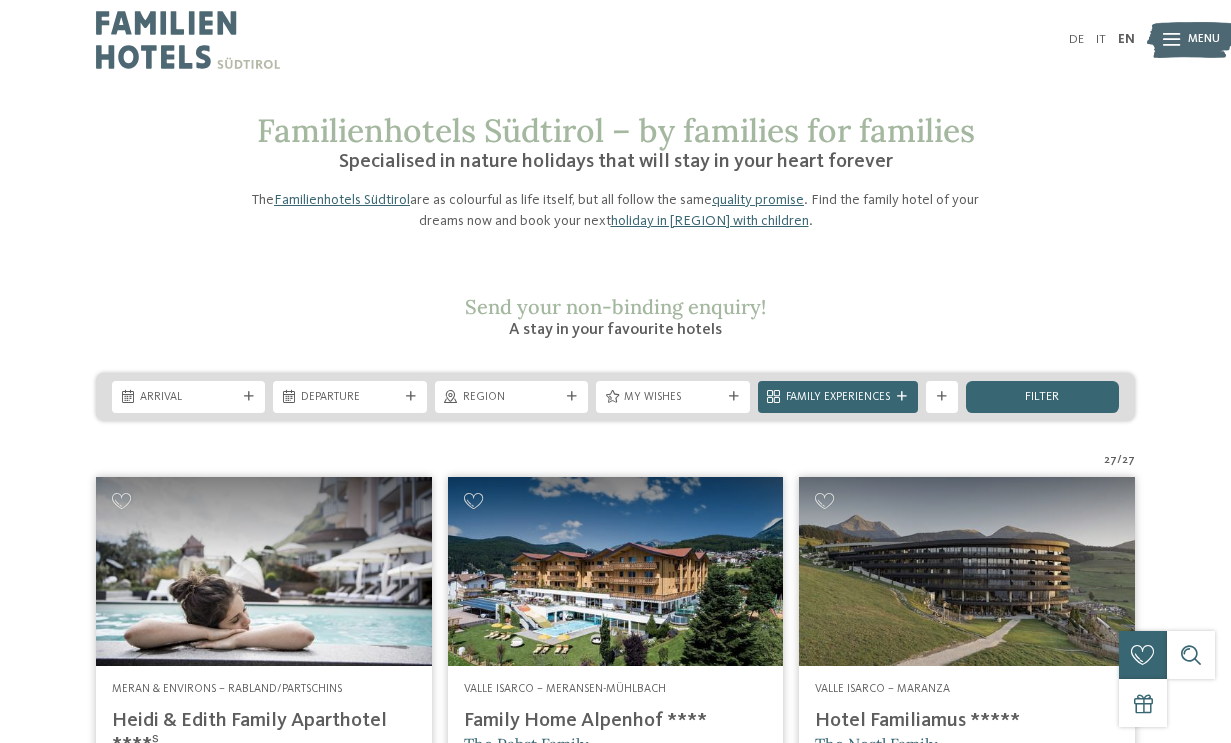 scroll, scrollTop: 222, scrollLeft: 0, axis: vertical 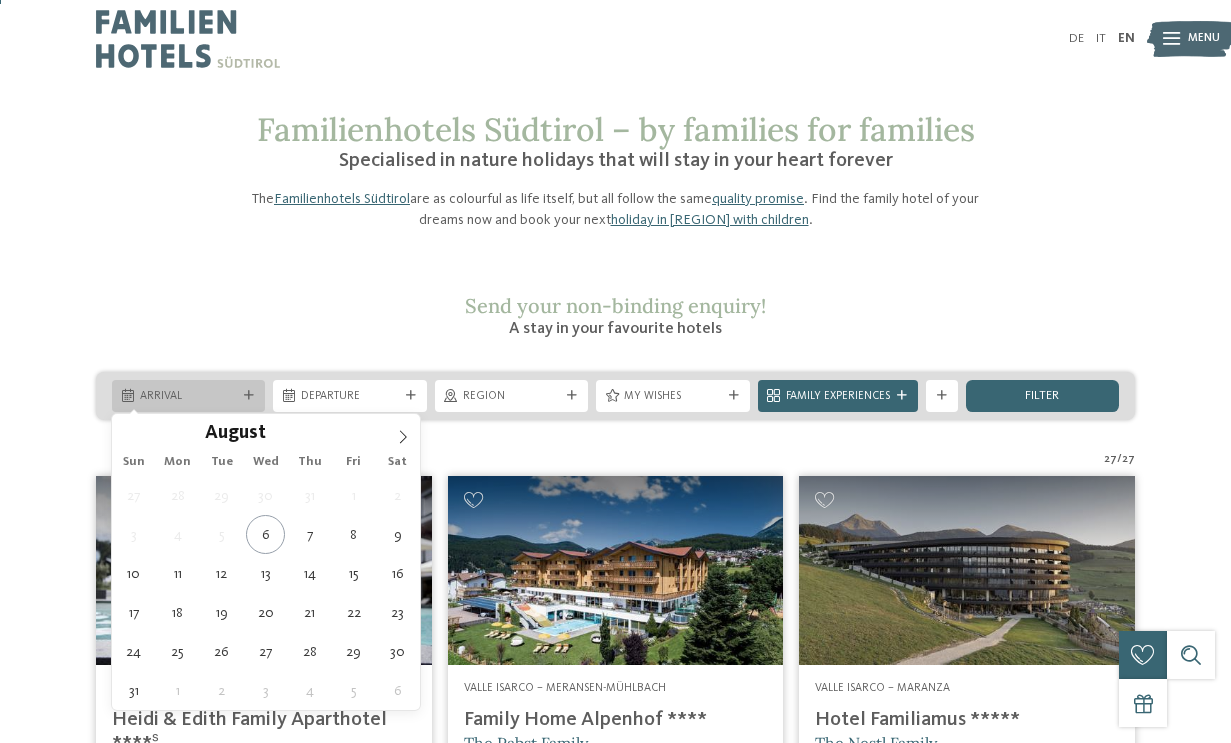 click on "Arrival" at bounding box center (188, 397) 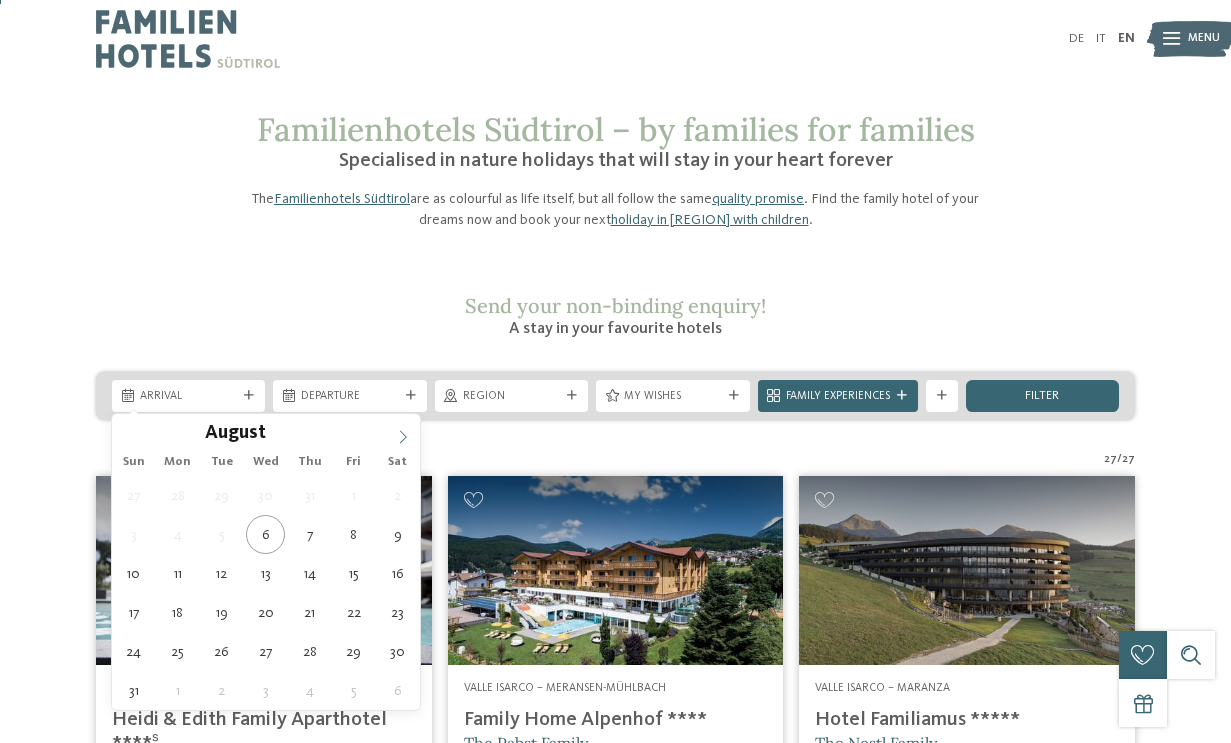 click 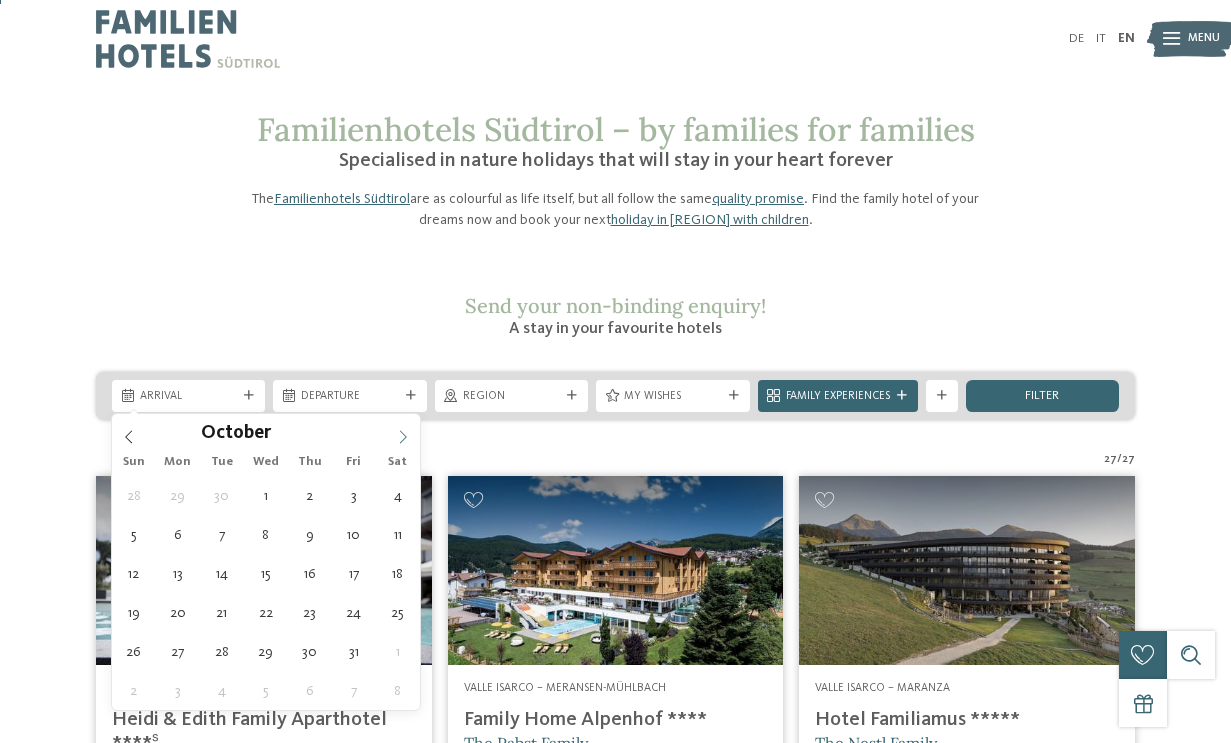 click 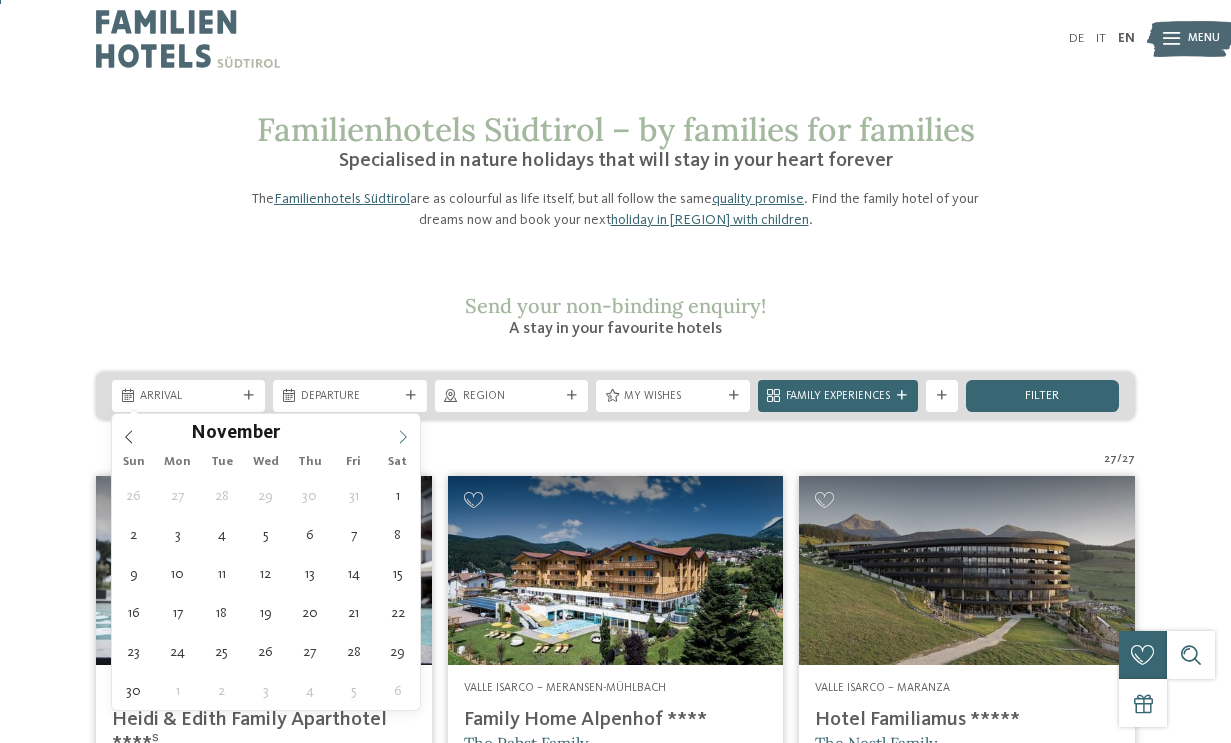 click 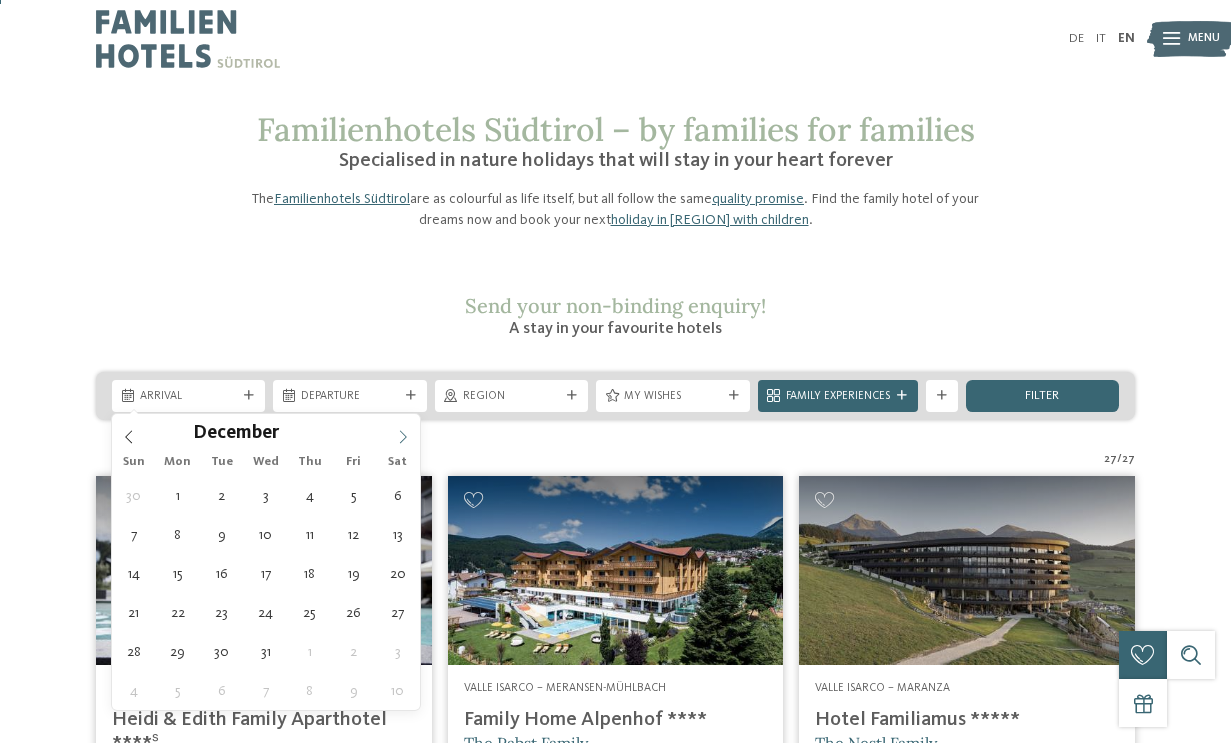 click 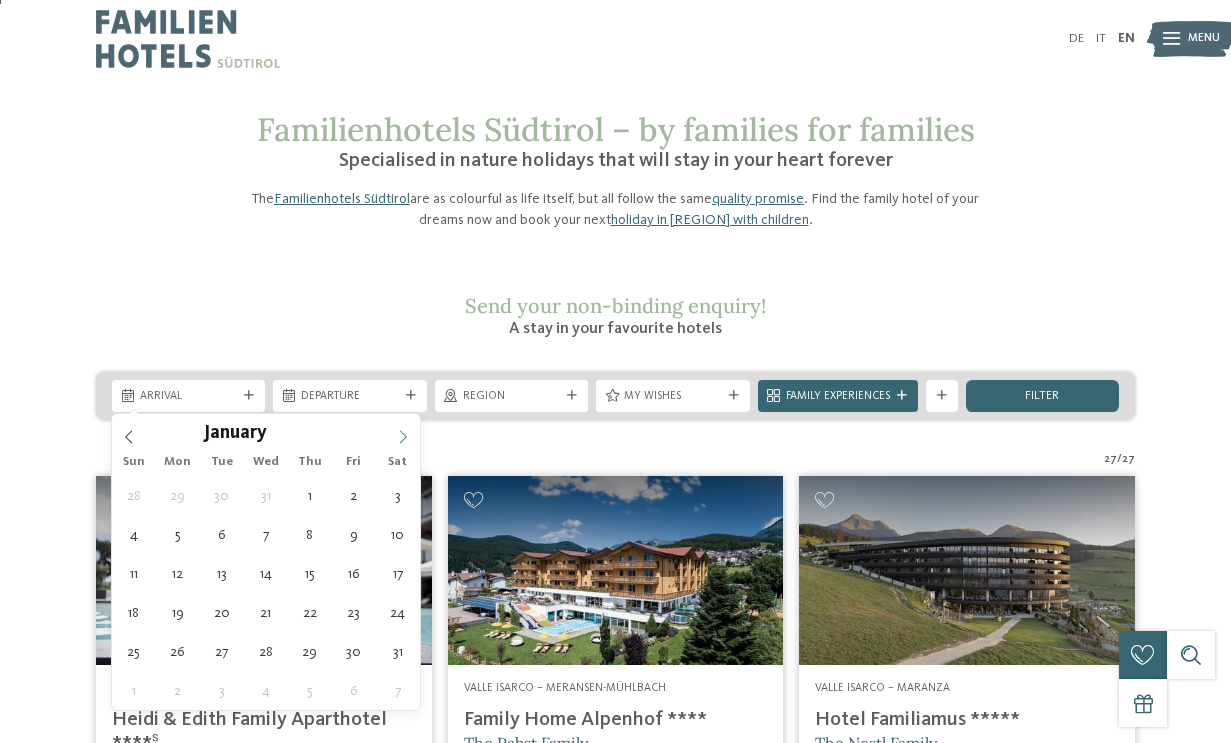 click 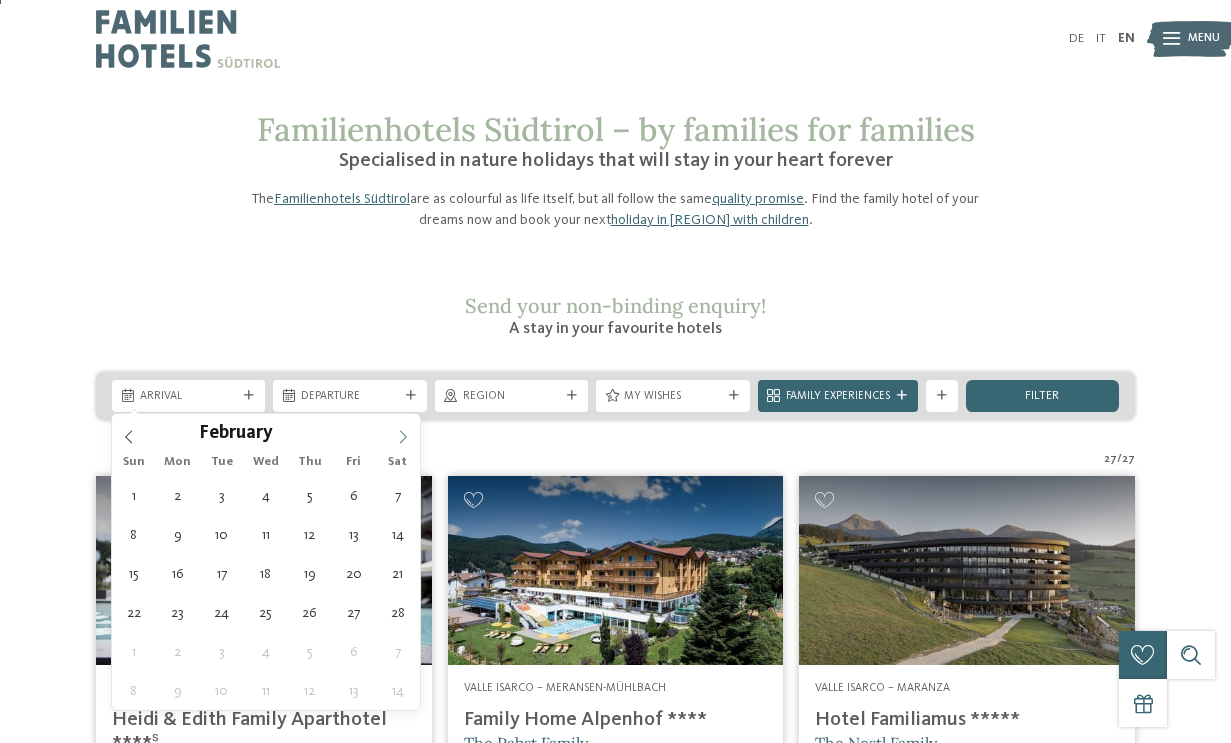click 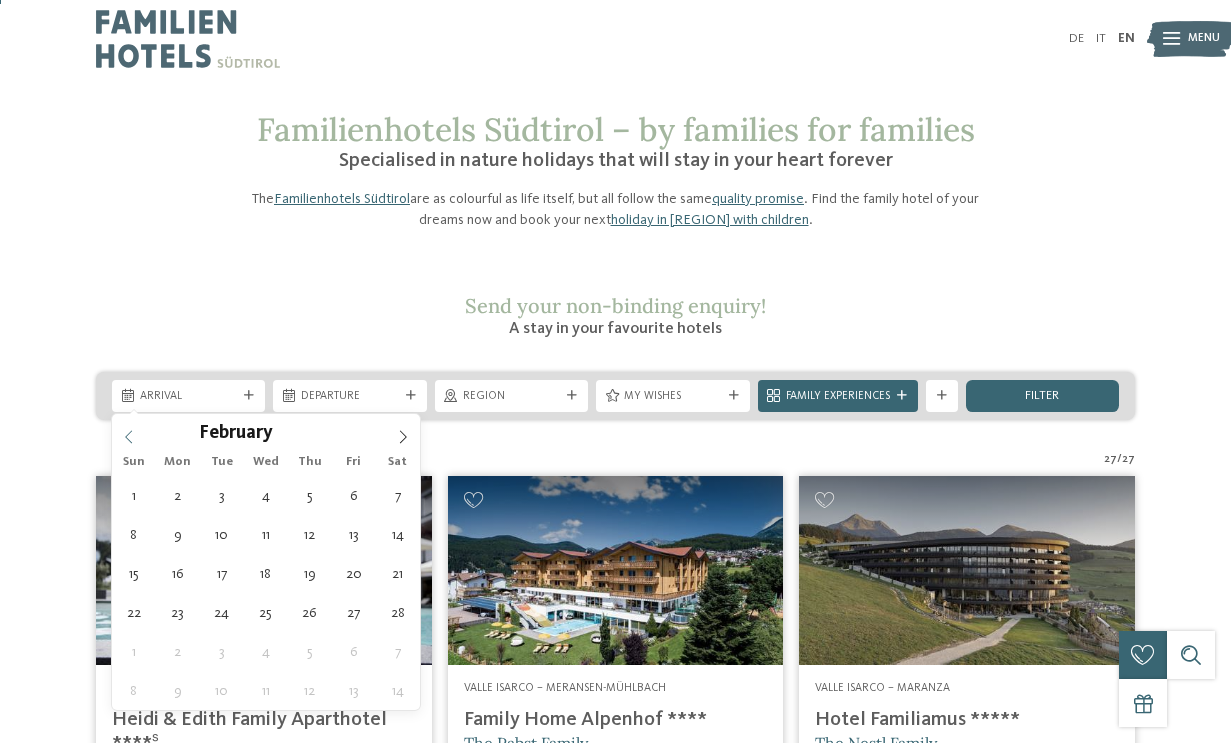 click 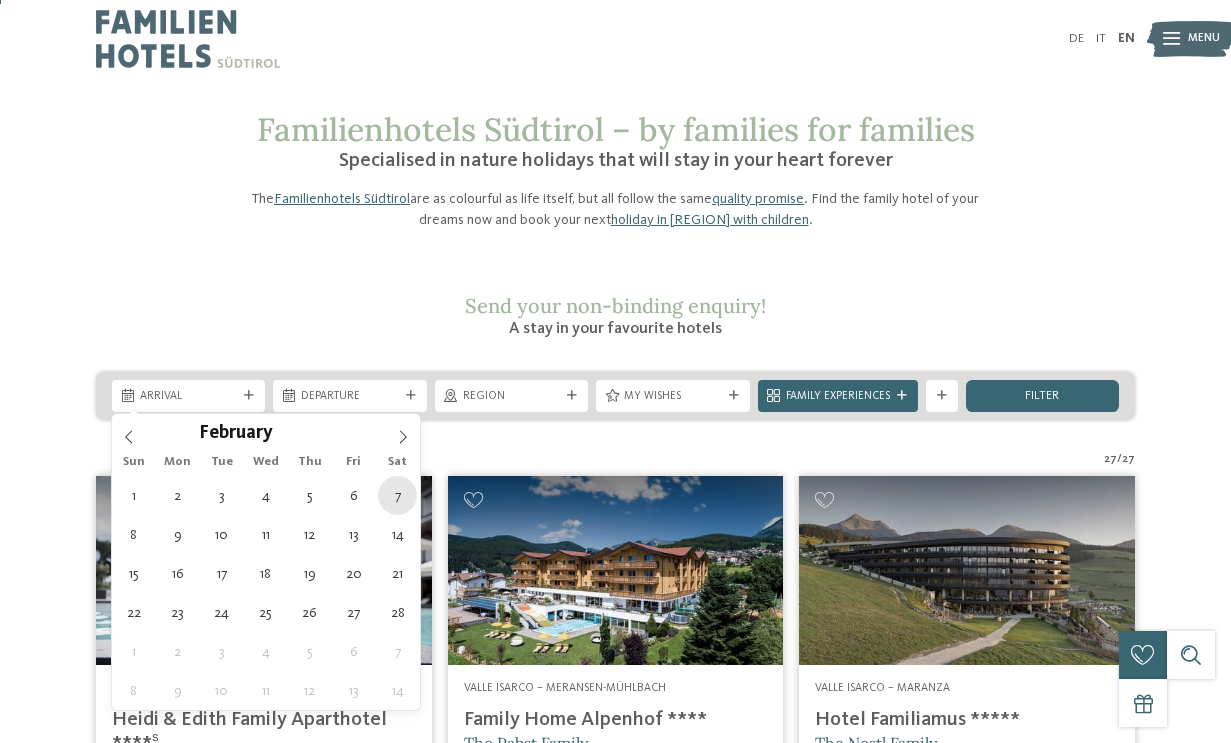 type on "07.02.2026" 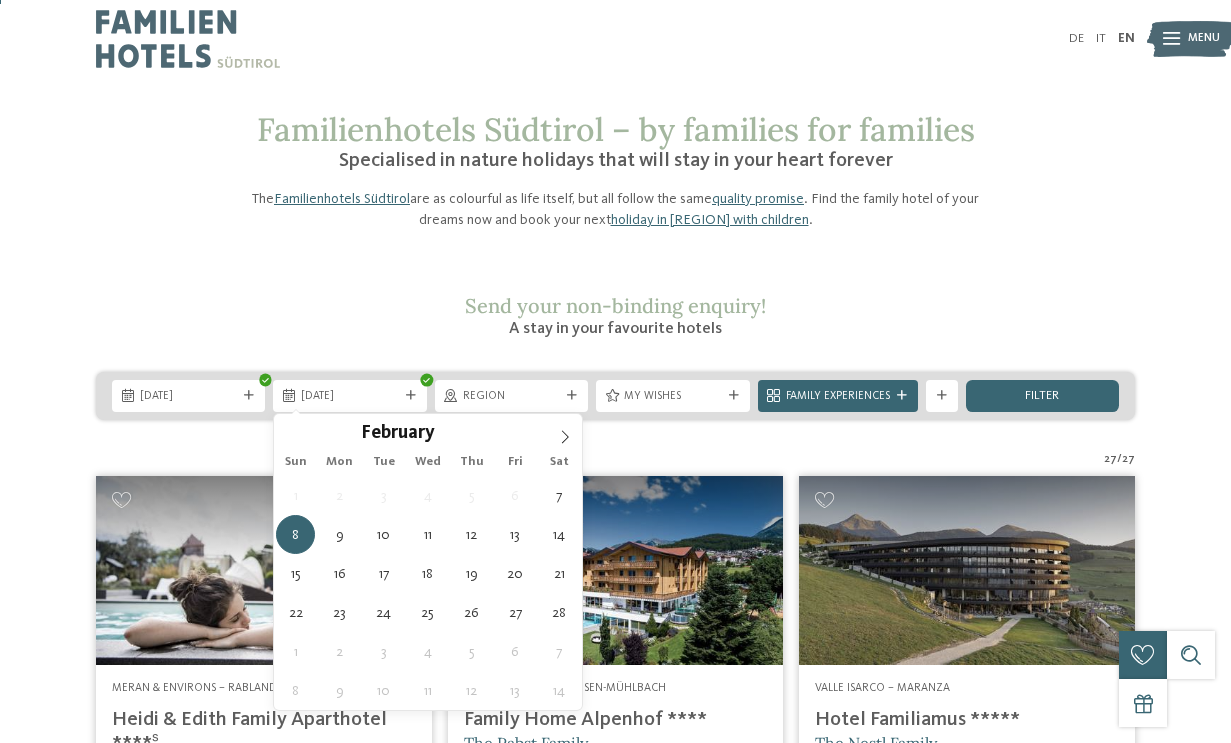 type on "14.02.2026" 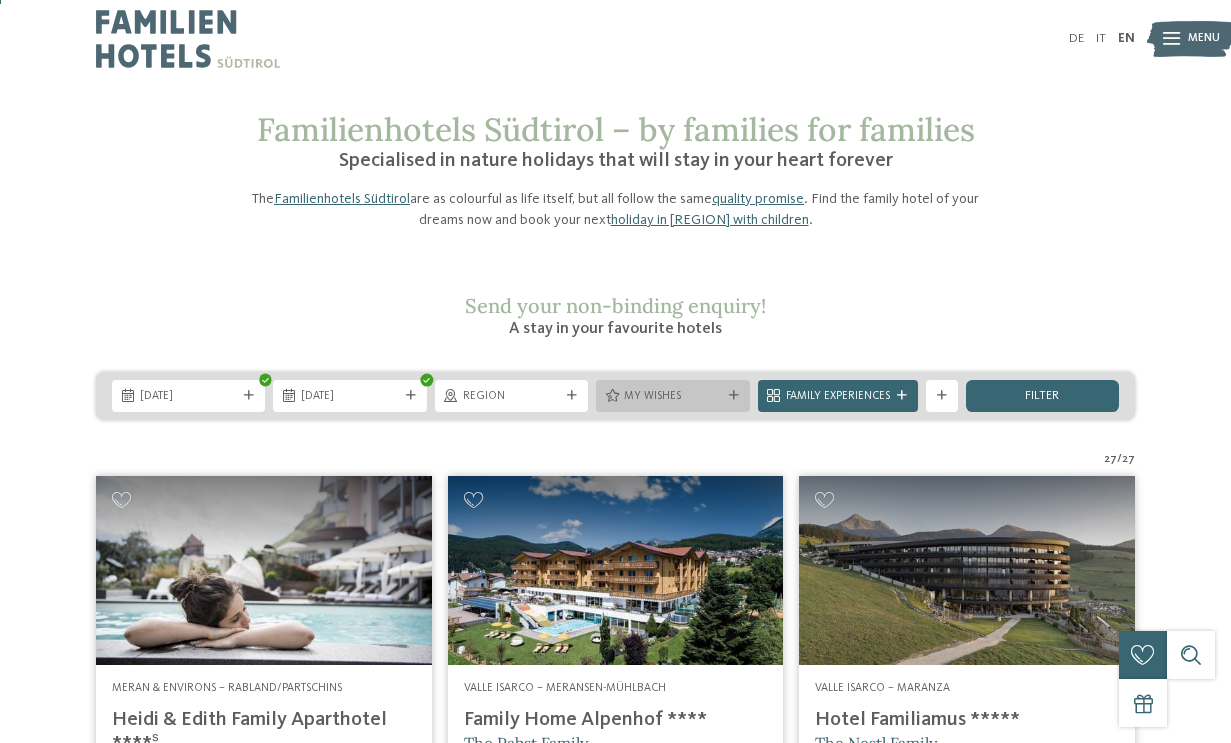 click on "My wishes" at bounding box center (672, 397) 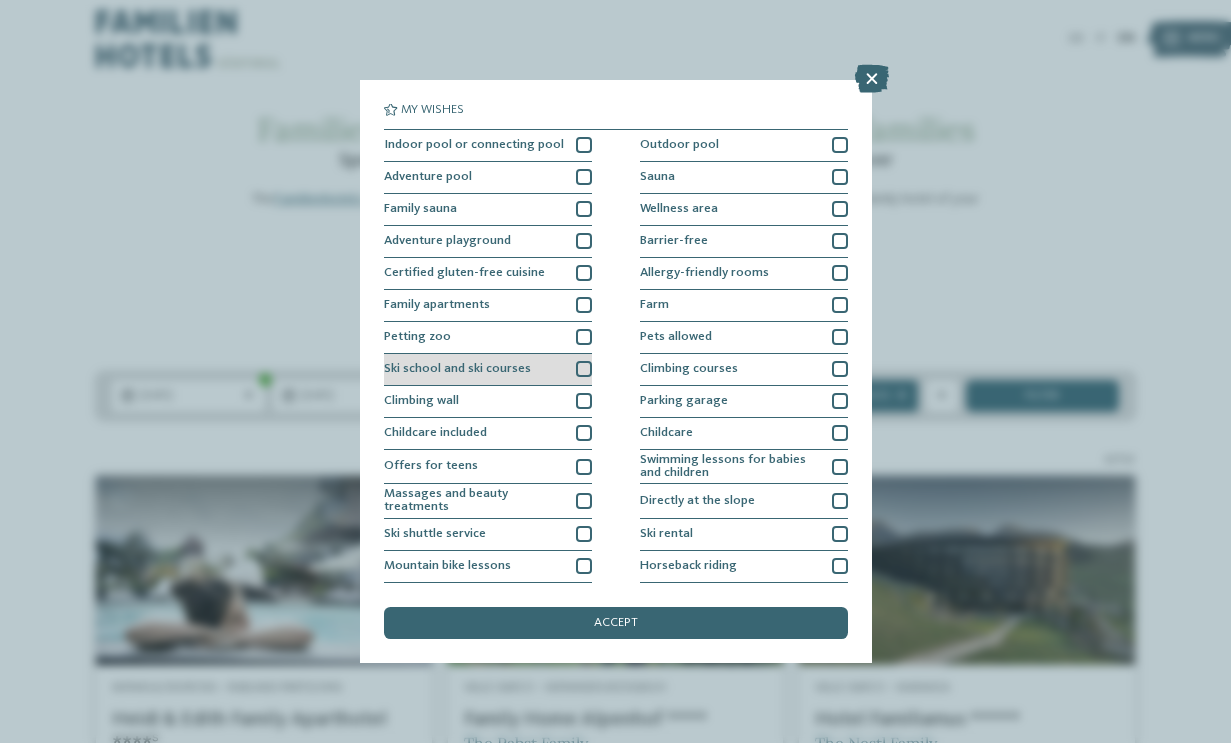 click on "Ski school and ski courses" at bounding box center (488, 370) 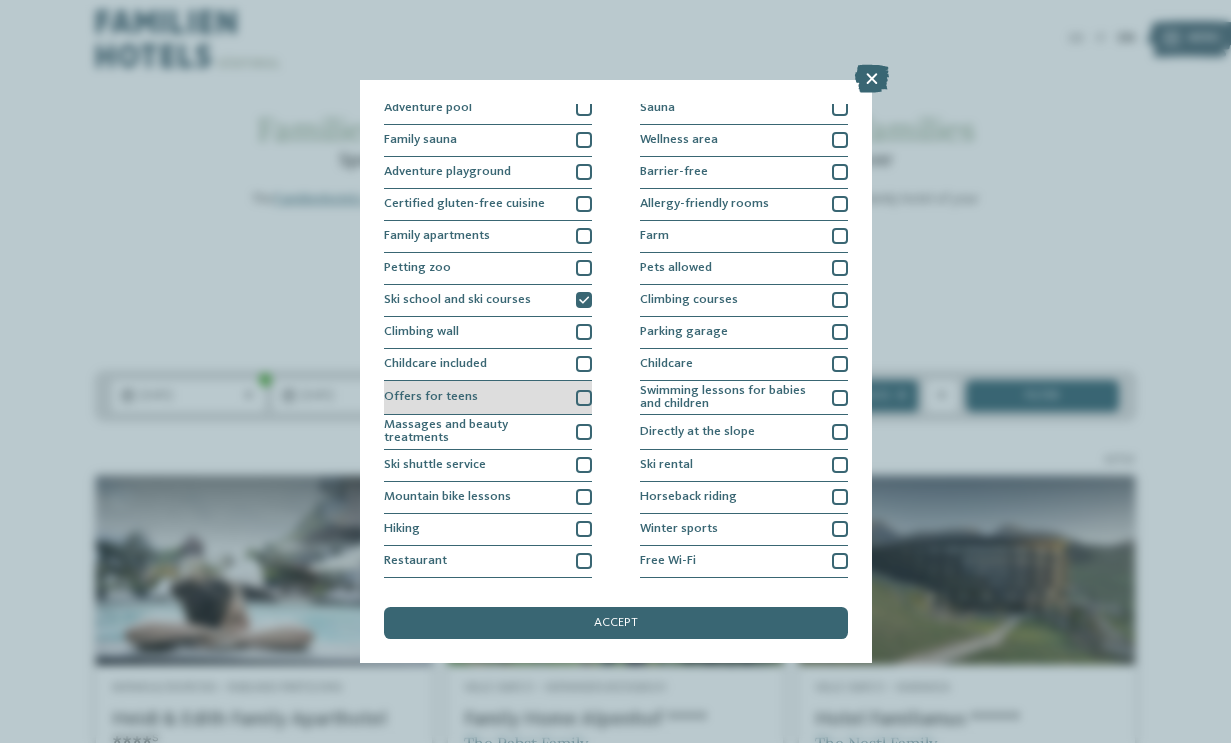 scroll, scrollTop: 93, scrollLeft: 0, axis: vertical 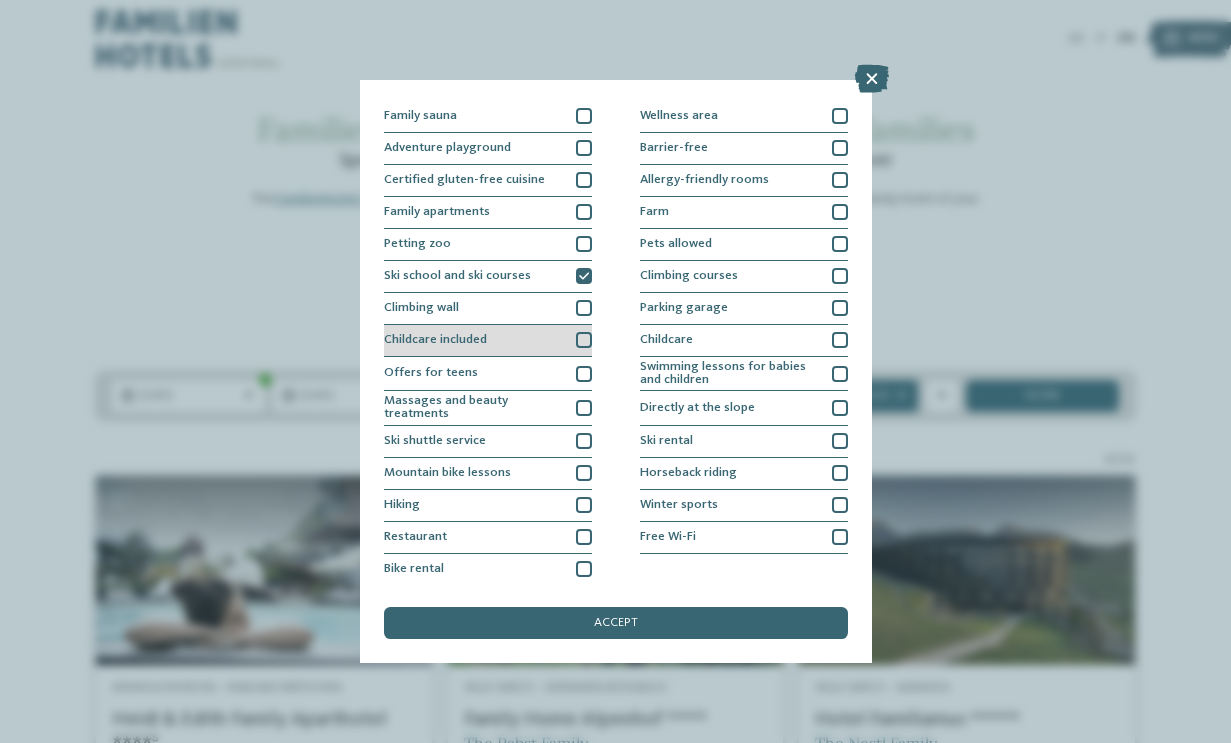 click on "Childcare included" at bounding box center (488, 341) 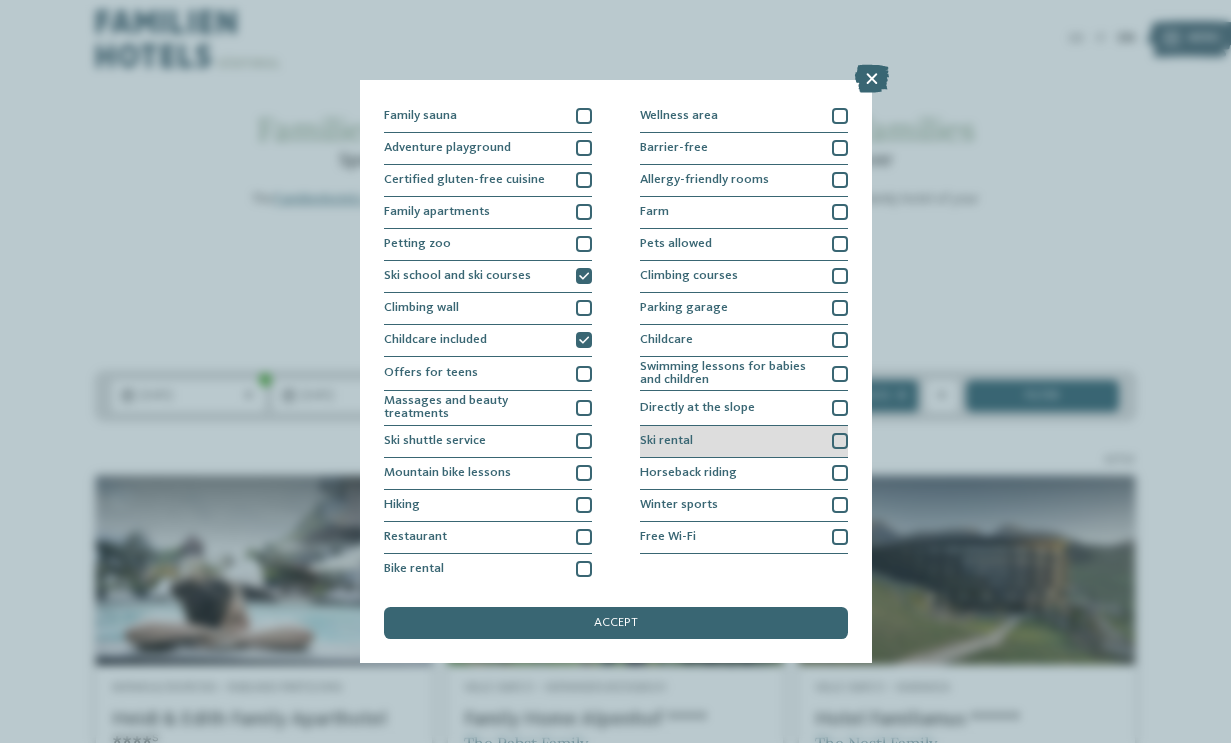 click on "Ski rental" at bounding box center (744, 442) 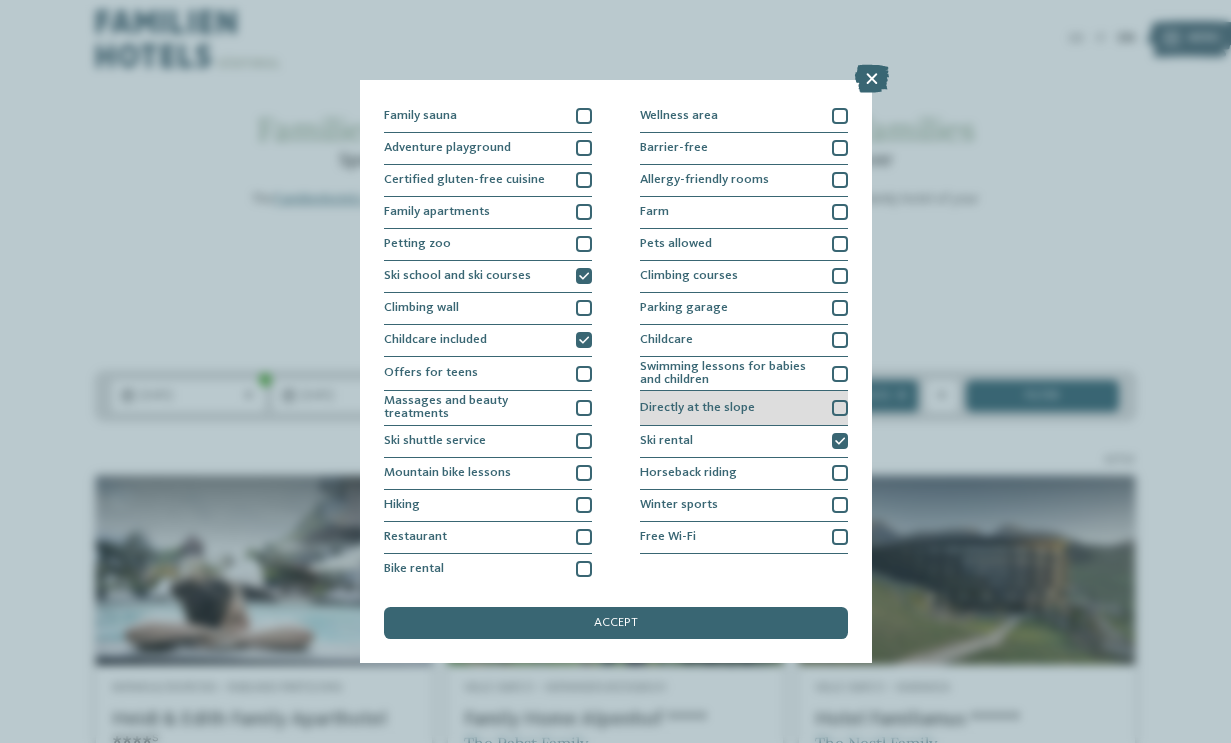 click on "Directly at the slope" at bounding box center (744, 408) 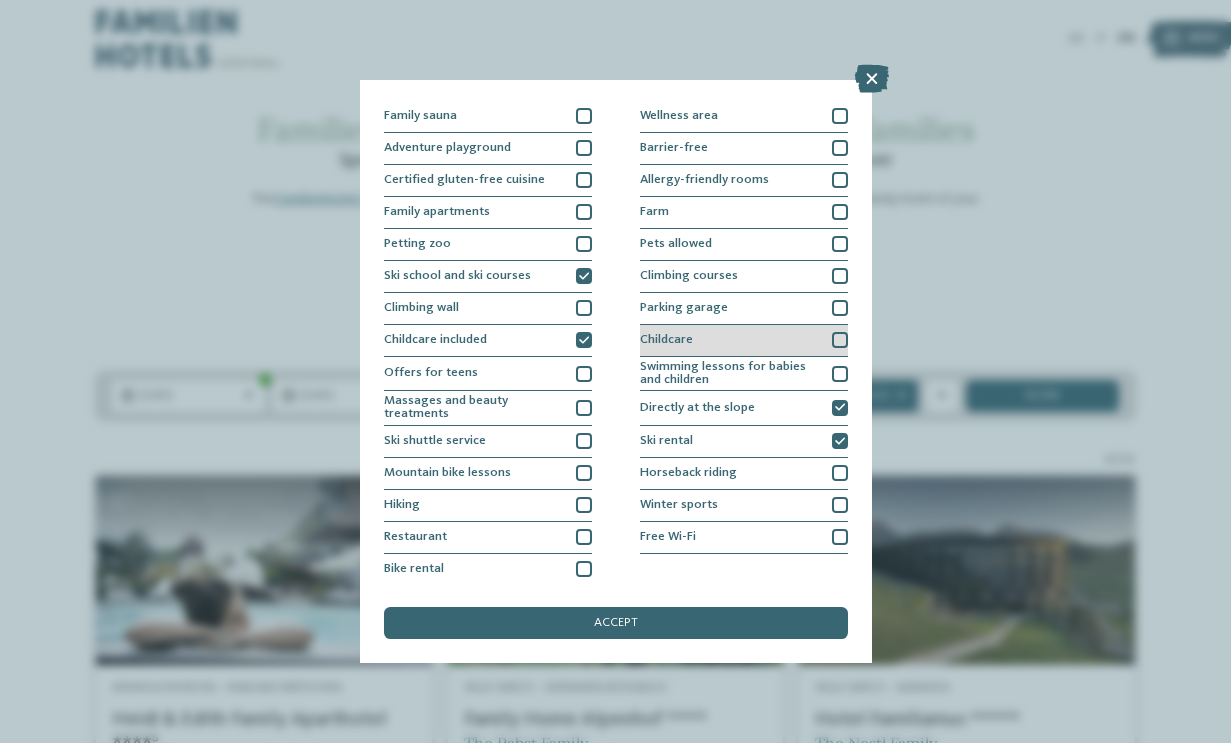 click on "Childcare" at bounding box center [744, 341] 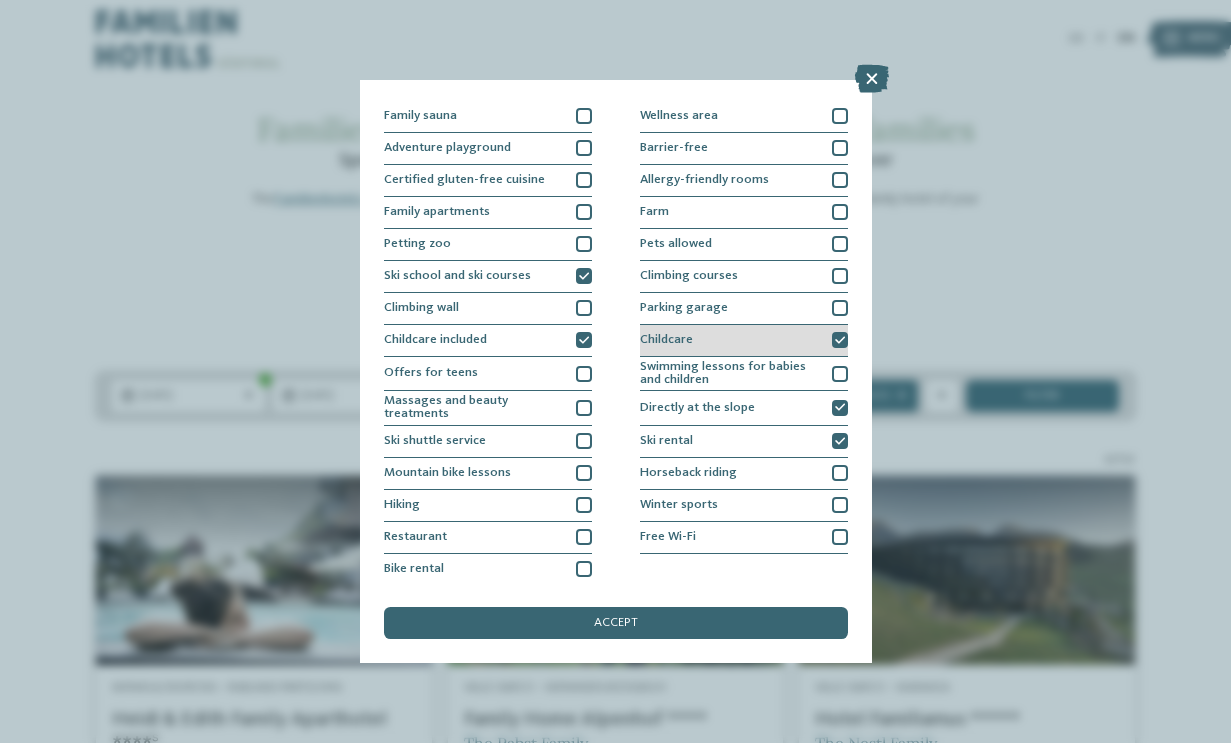 click on "Childcare" at bounding box center (744, 341) 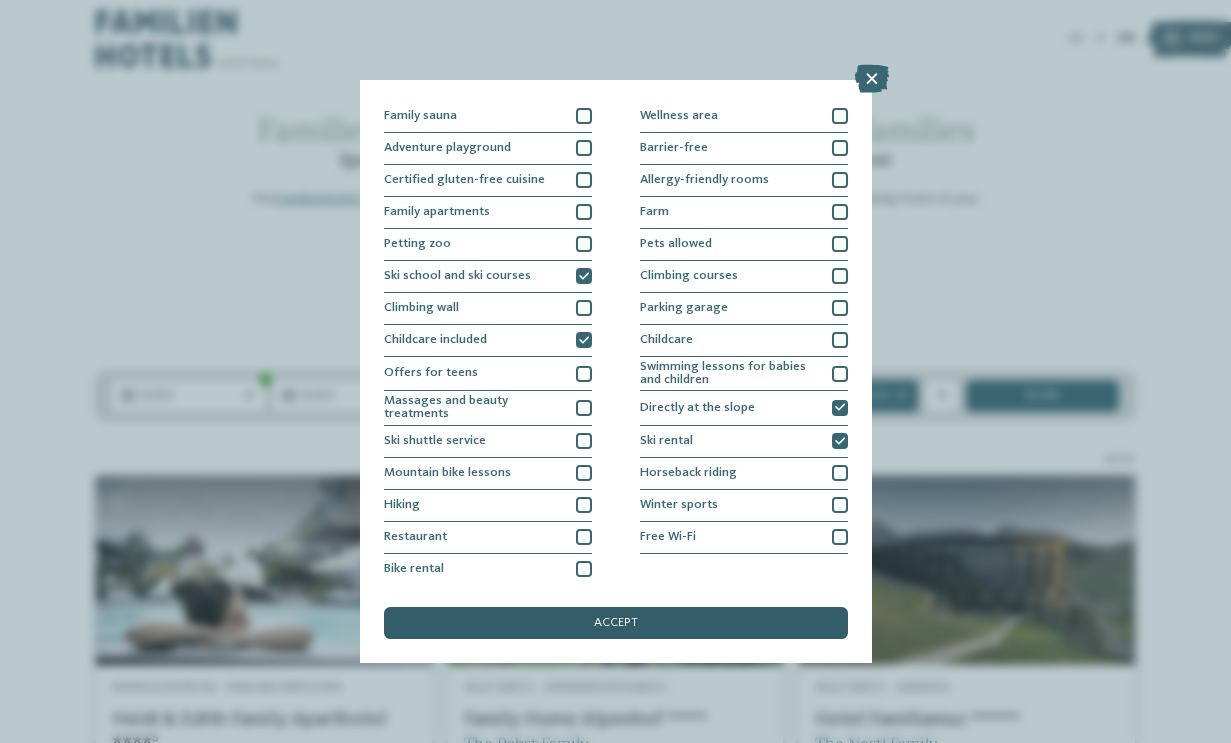 click on "accept" at bounding box center [616, 623] 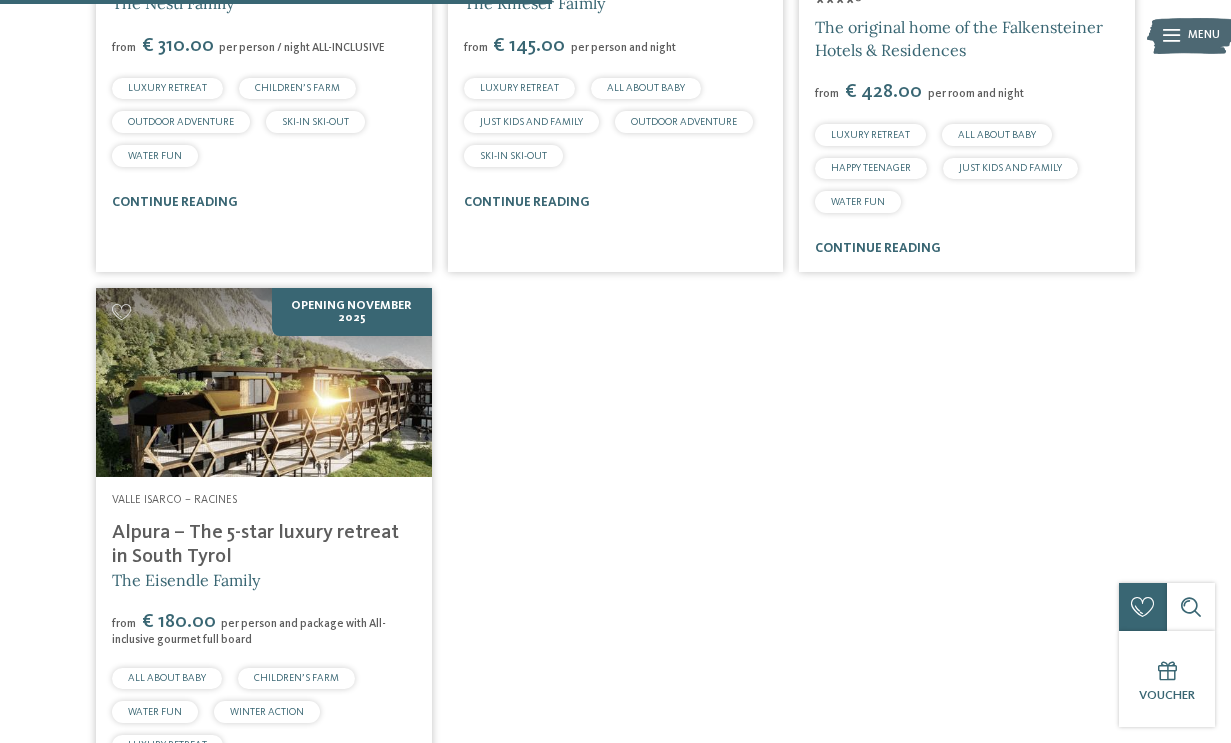 scroll, scrollTop: 839, scrollLeft: 0, axis: vertical 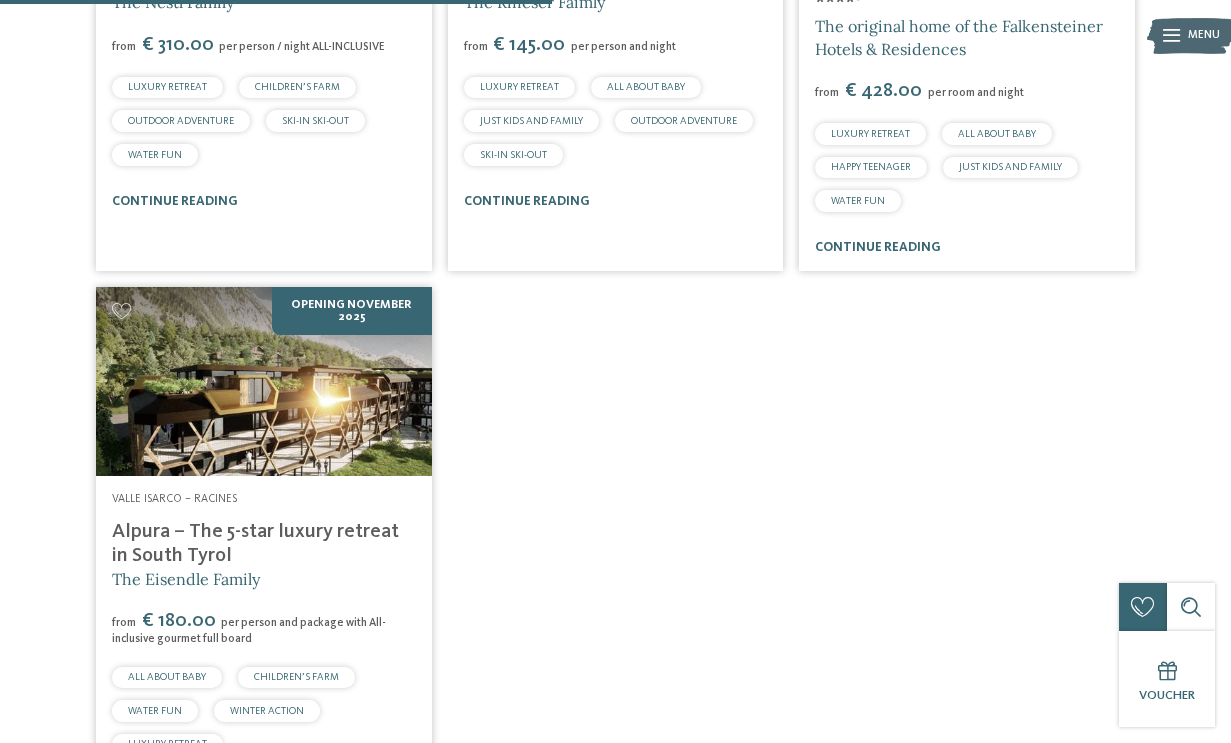 click on "Valle Isarco – Maranza
Hotel Familiamus *****
The Nestl Family
from
€ 310.00" at bounding box center [615, 275] 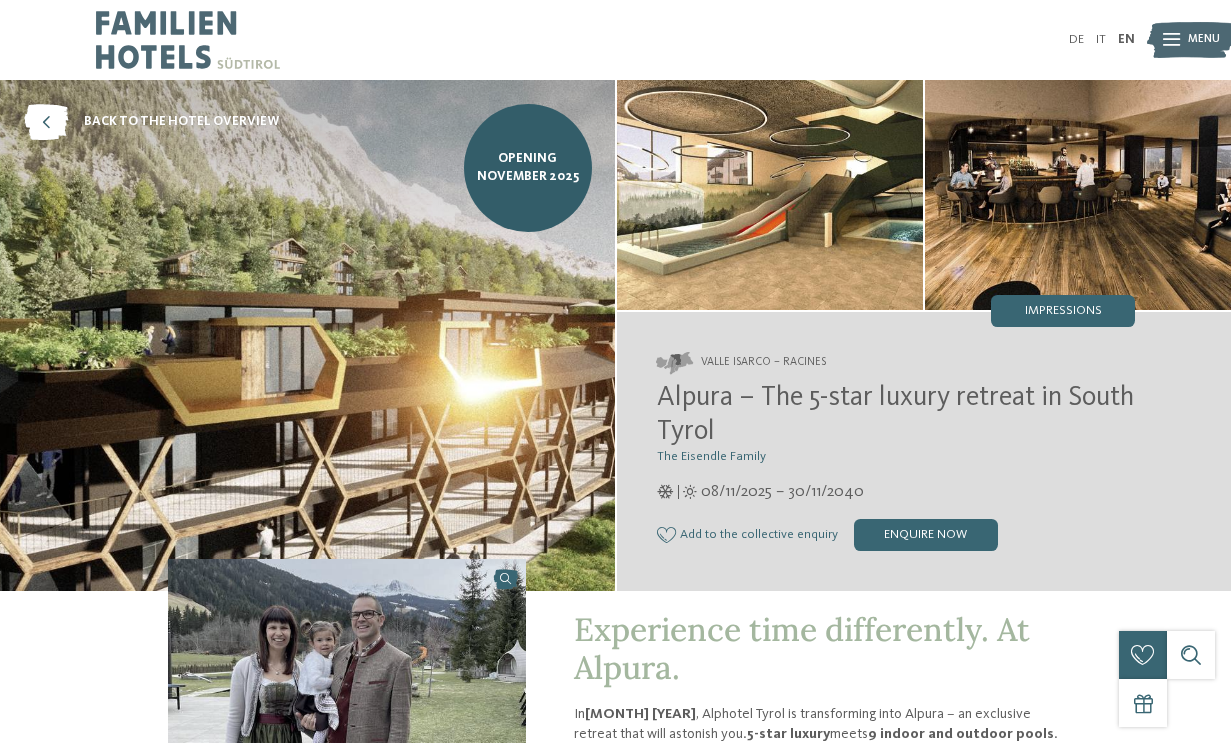 scroll, scrollTop: 0, scrollLeft: 0, axis: both 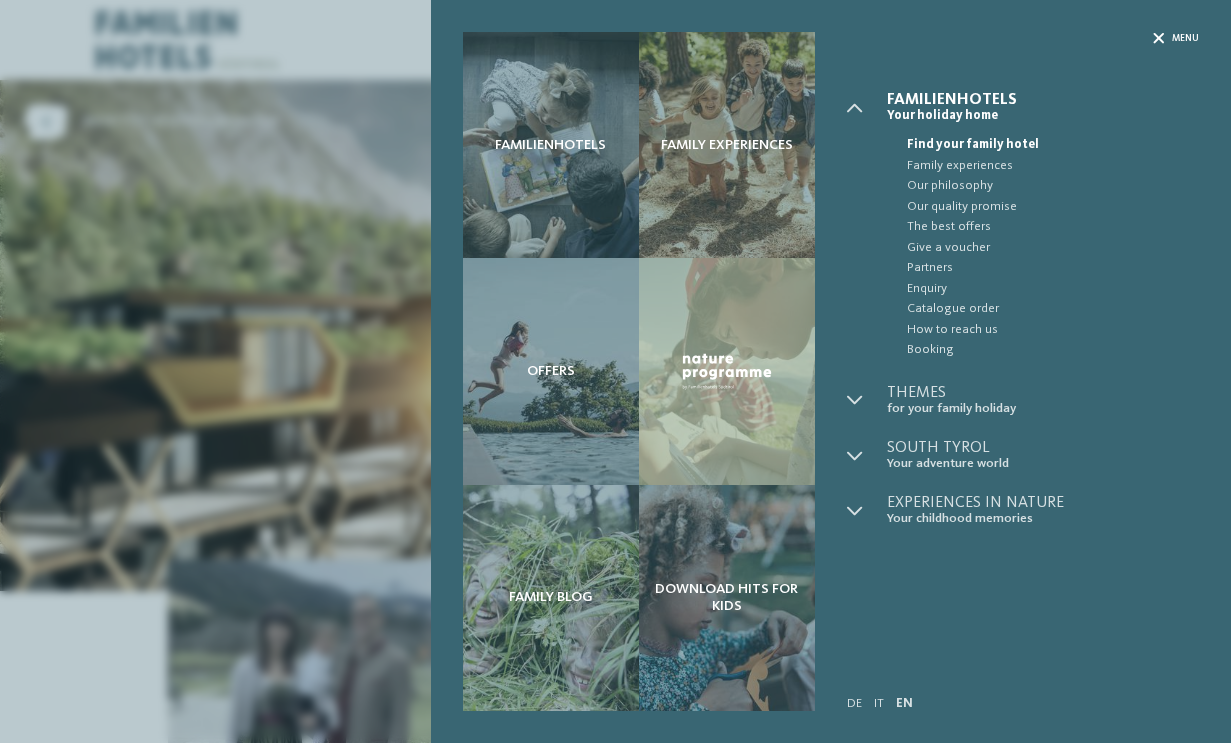 click on "Menu" at bounding box center [1185, 38] 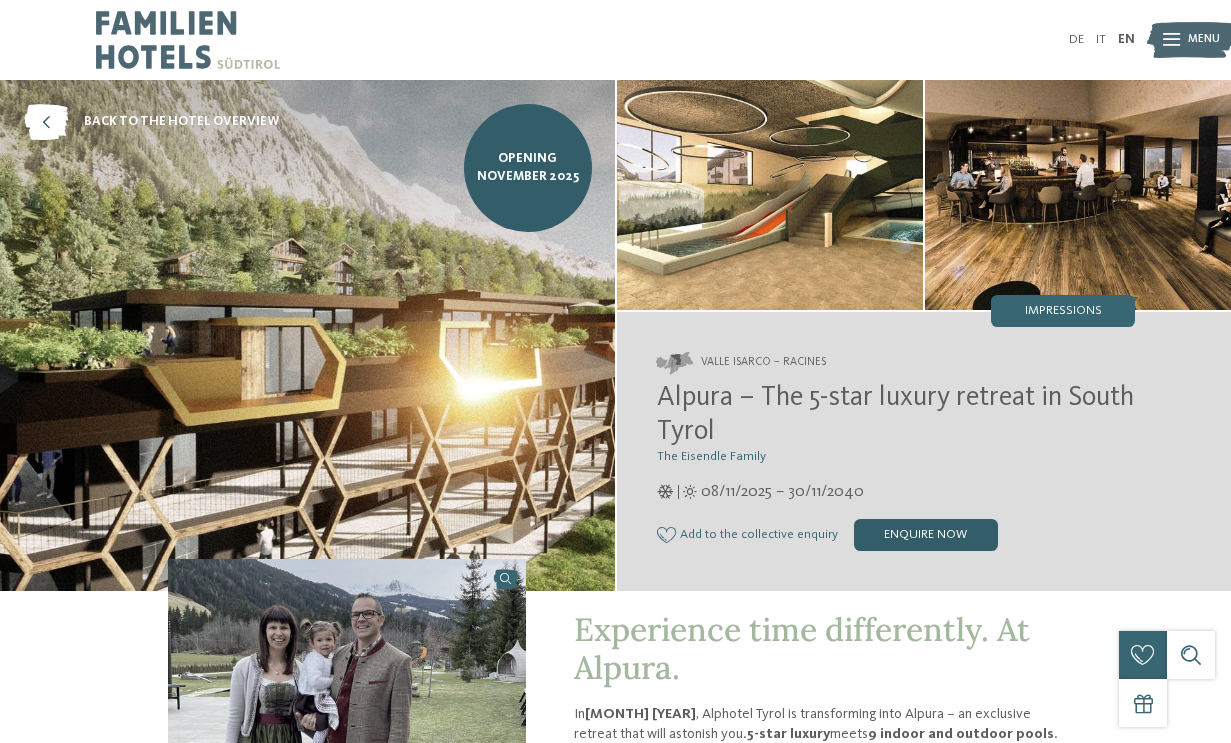click on "enquire now" at bounding box center [926, 535] 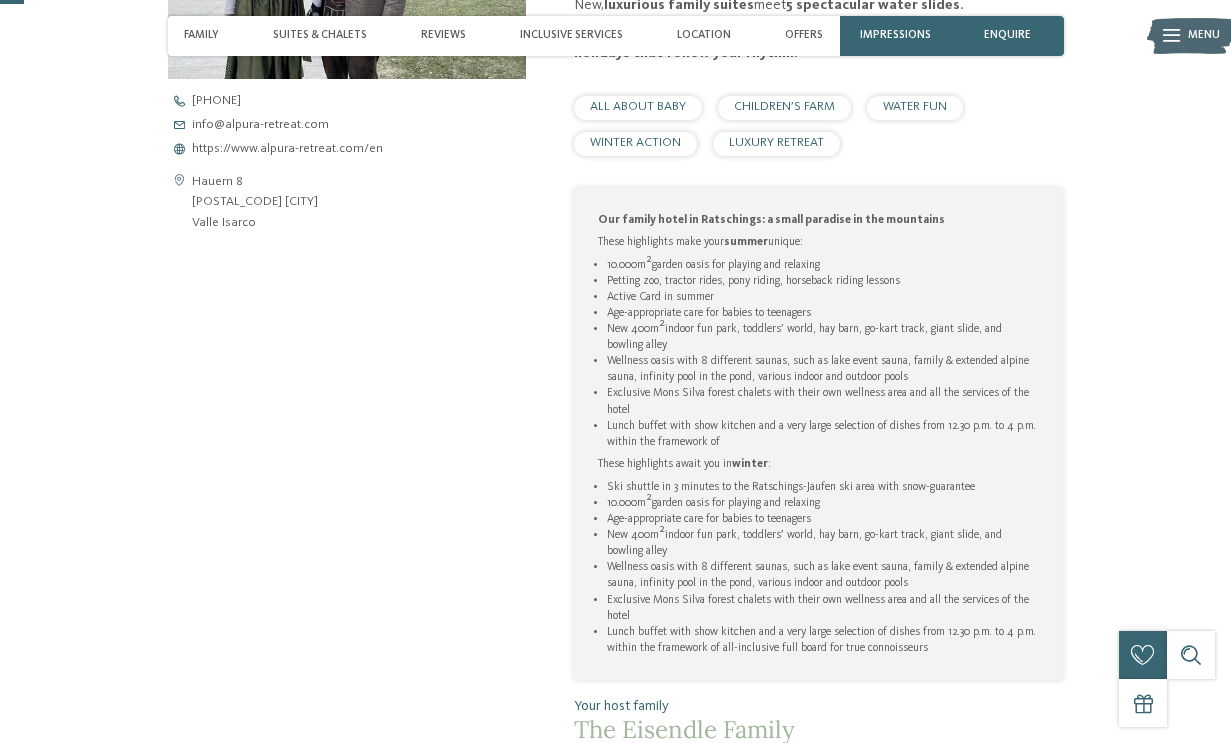 scroll, scrollTop: 0, scrollLeft: 0, axis: both 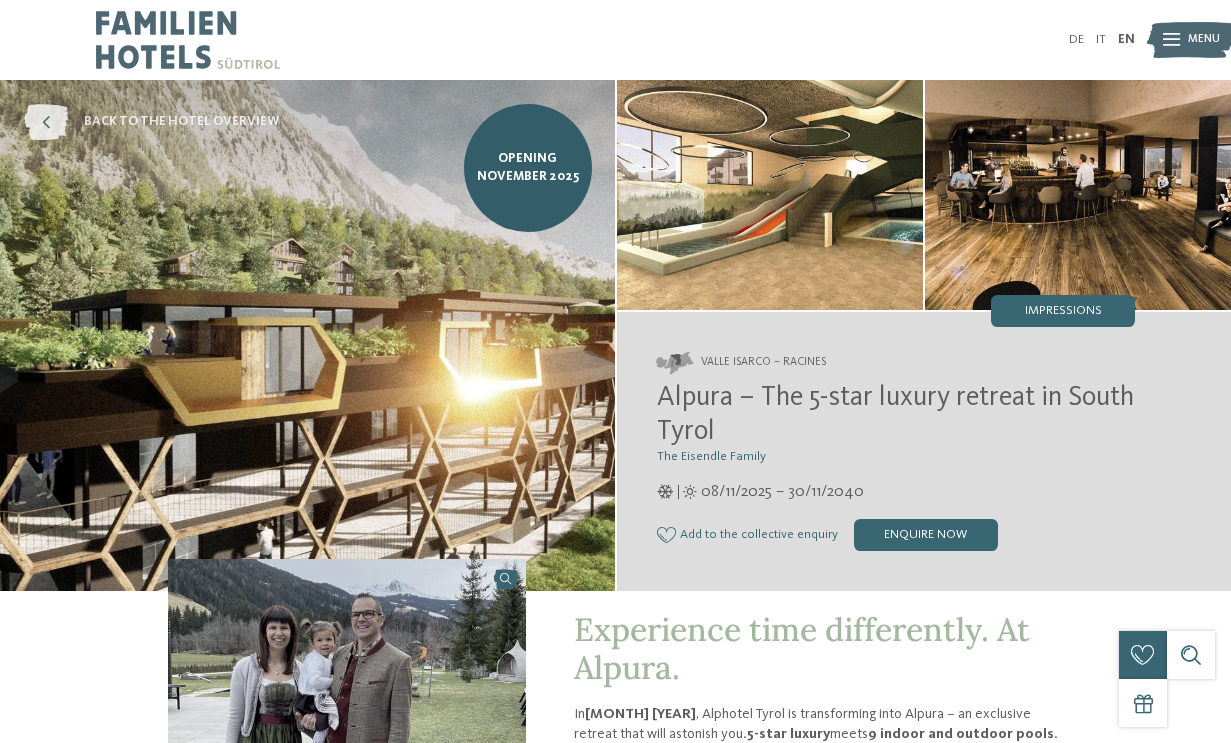 click on "back to the hotel overview" at bounding box center (151, 122) 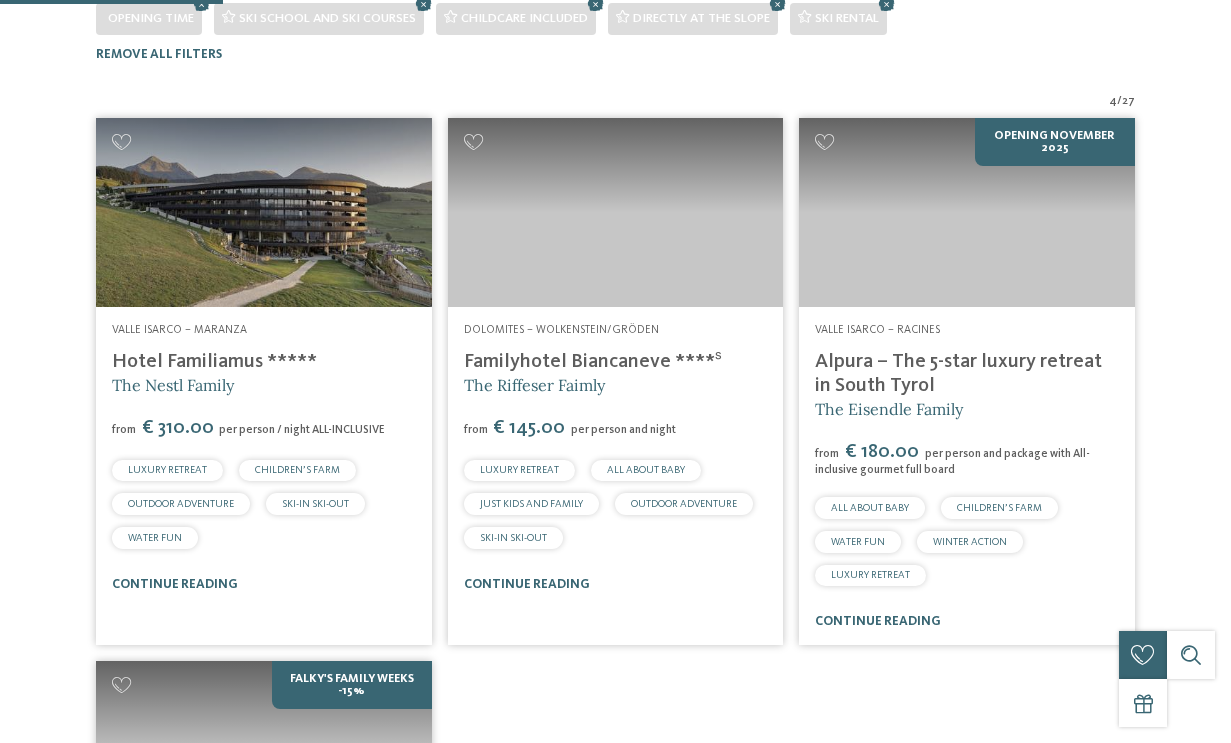 scroll, scrollTop: 0, scrollLeft: 0, axis: both 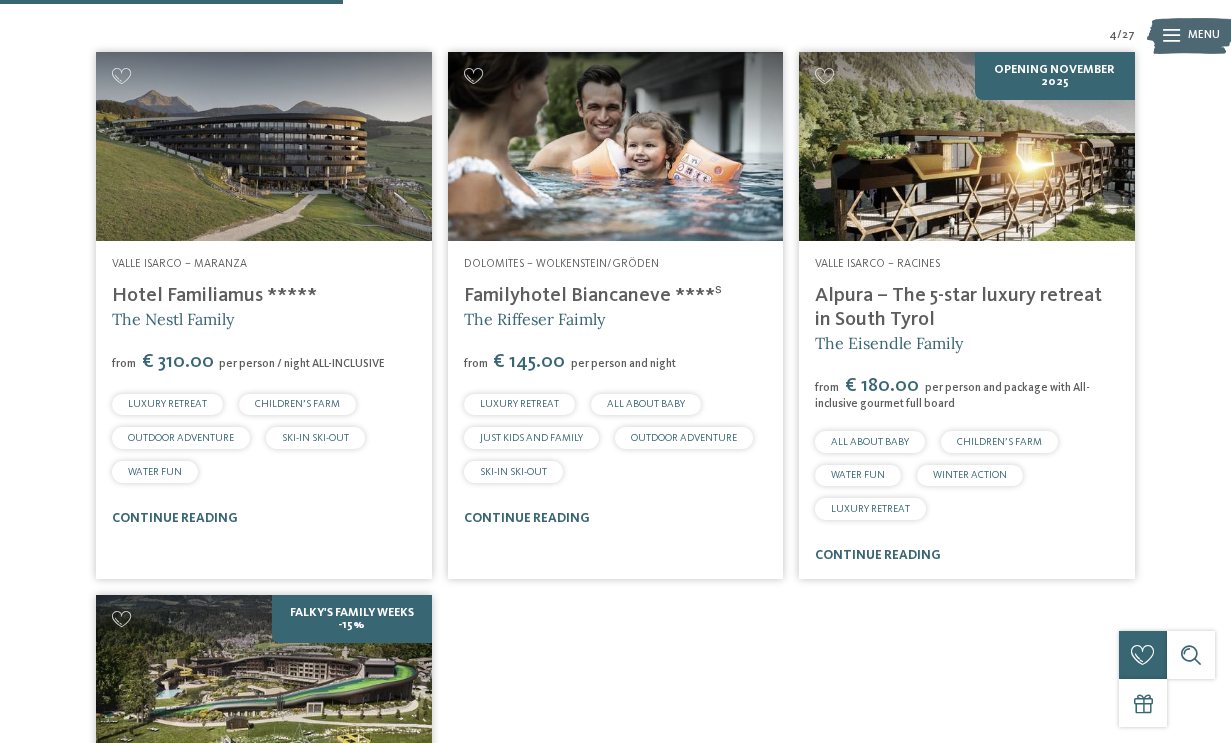 click at bounding box center [264, 146] 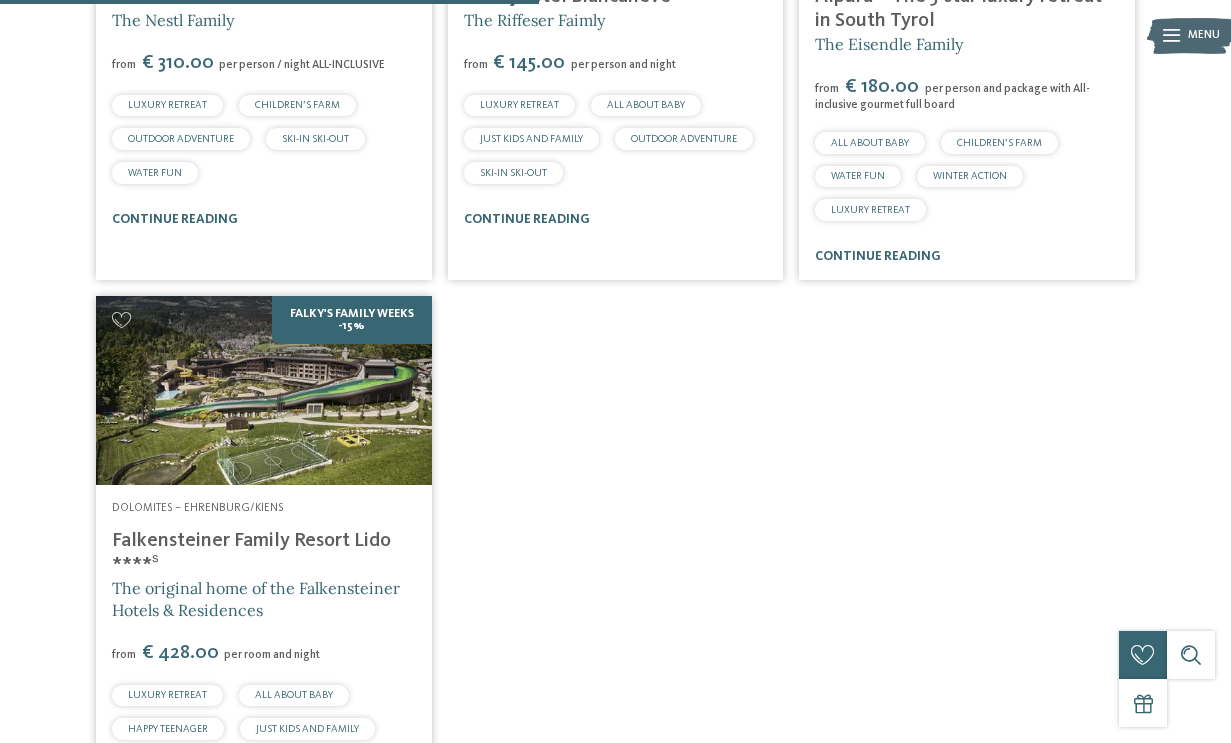 scroll, scrollTop: 819, scrollLeft: 0, axis: vertical 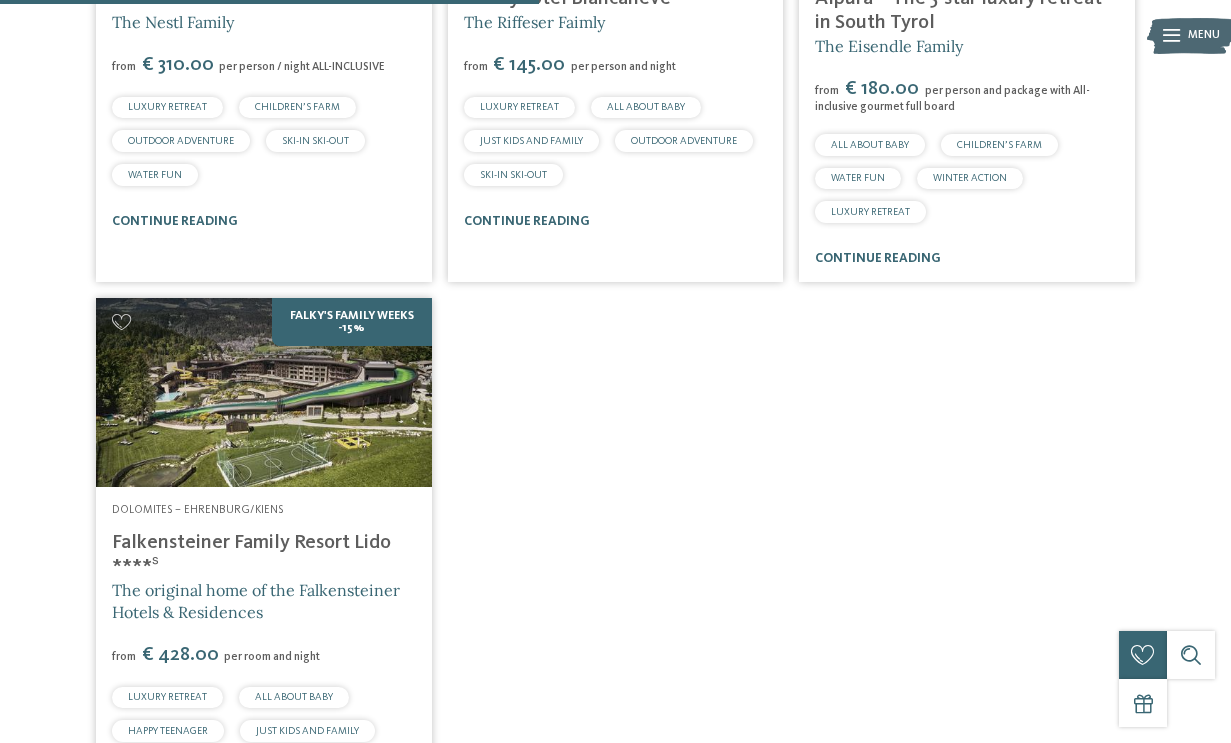 click at bounding box center (264, 392) 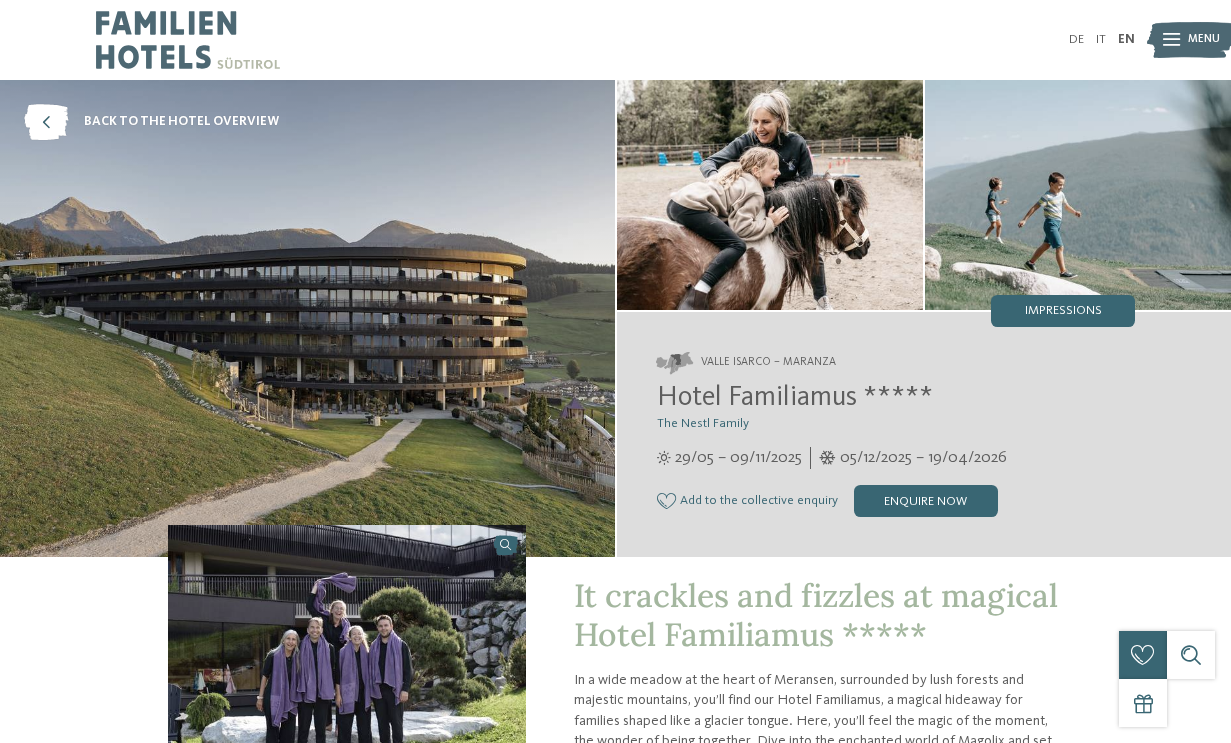 scroll, scrollTop: 0, scrollLeft: 0, axis: both 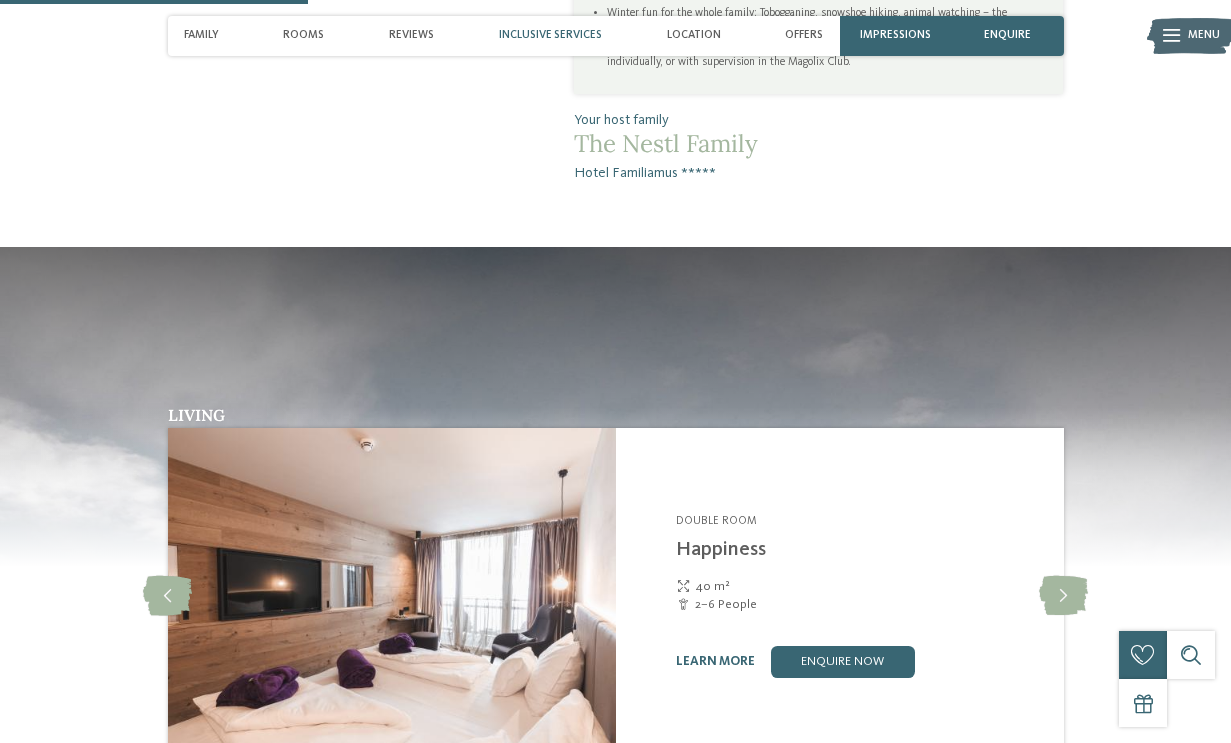 click on "Inclusive services" at bounding box center (550, 35) 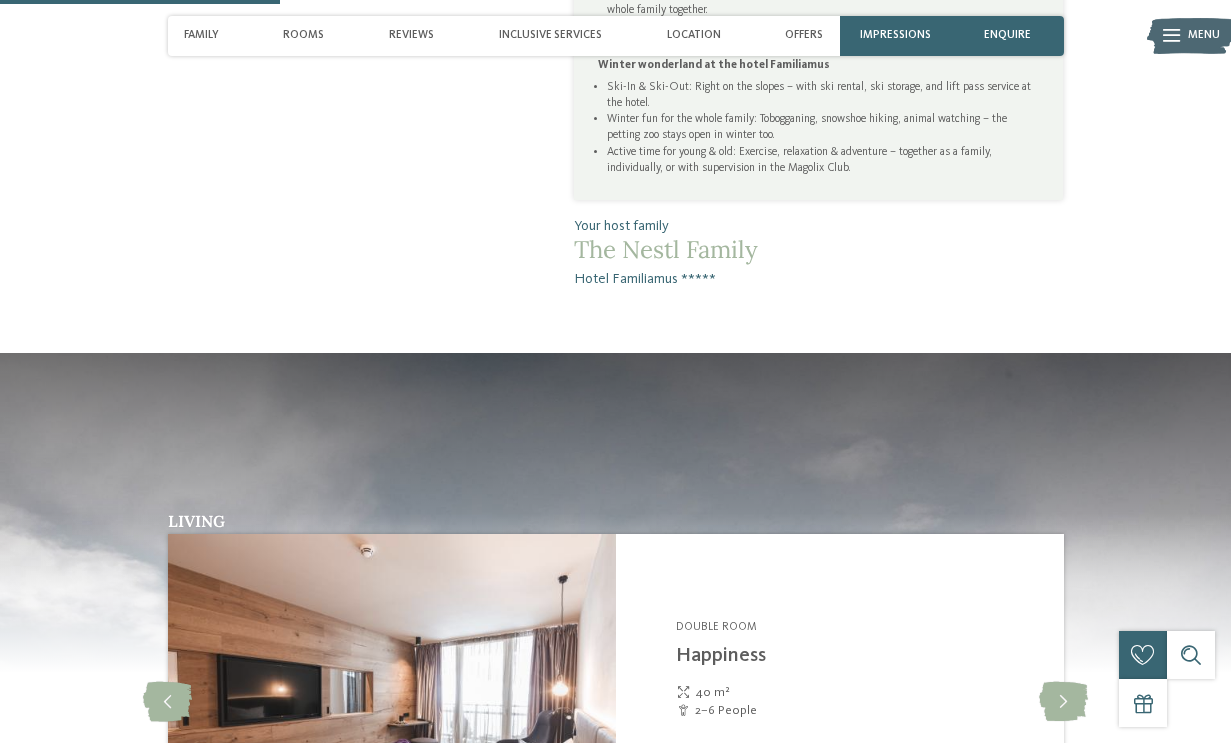 scroll, scrollTop: 1310, scrollLeft: 0, axis: vertical 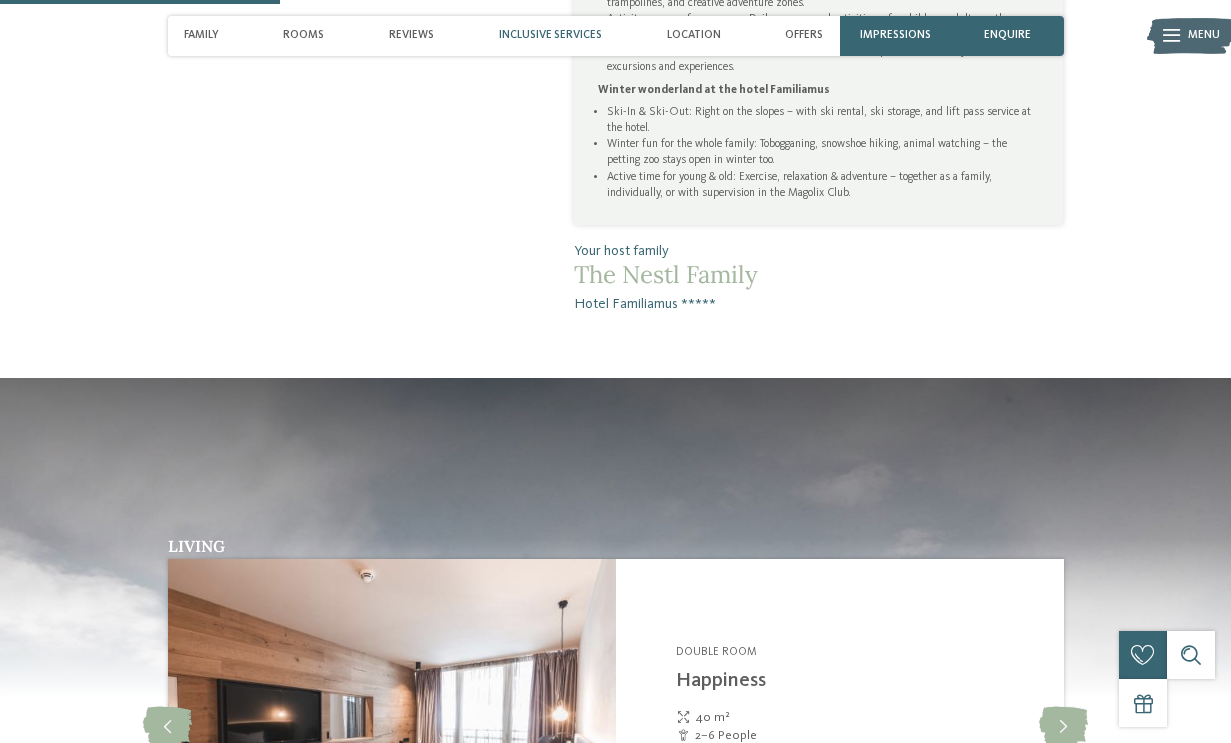 click on "Inclusive services" at bounding box center (550, 35) 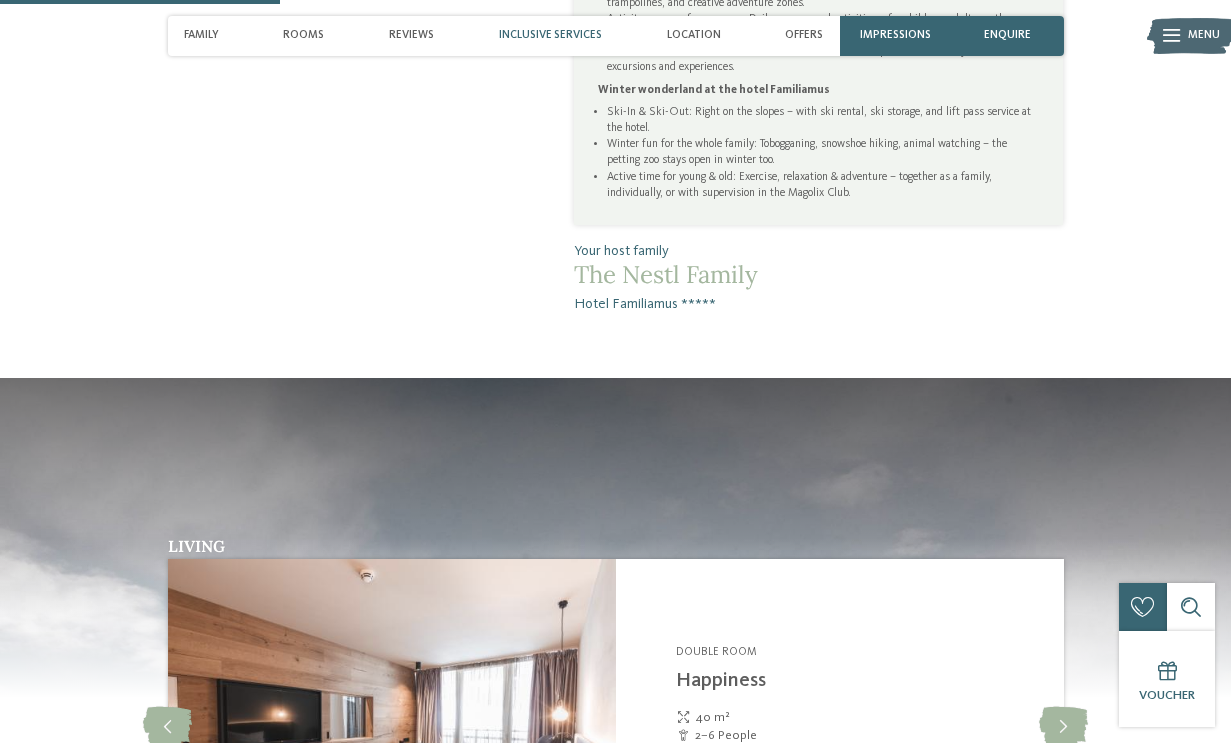 click on "Inclusive services" at bounding box center (550, 35) 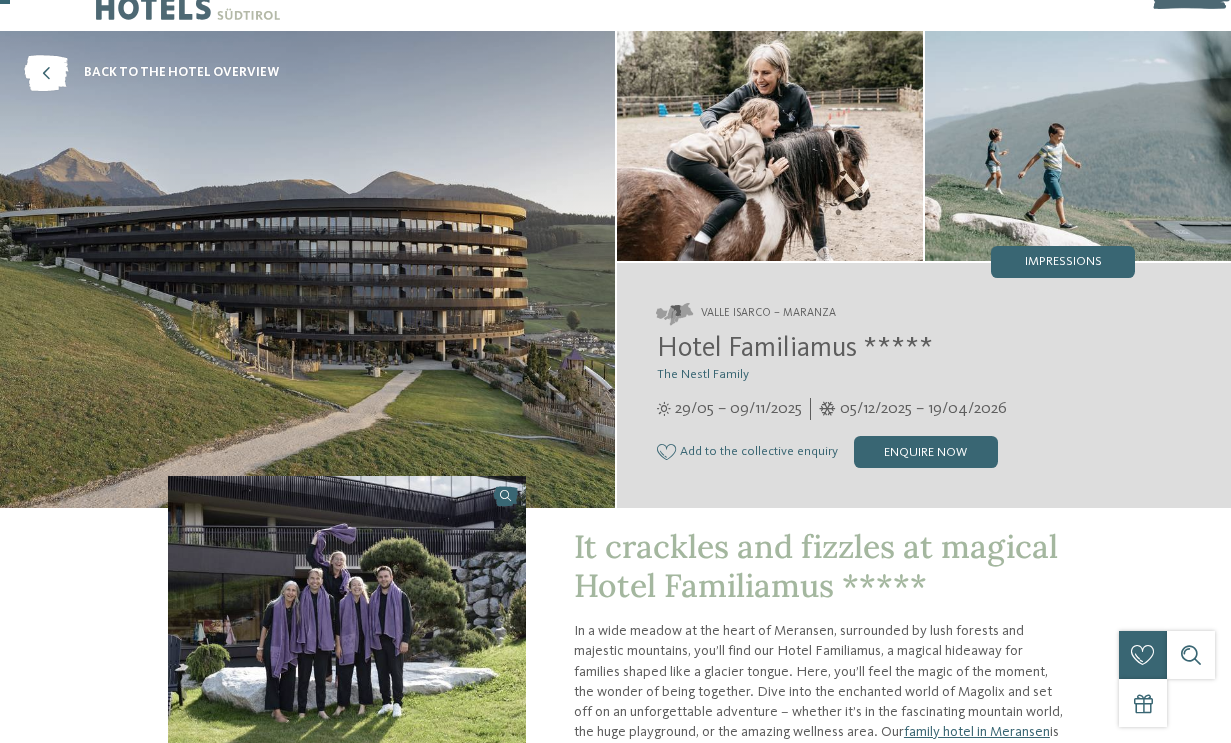 scroll, scrollTop: 0, scrollLeft: 0, axis: both 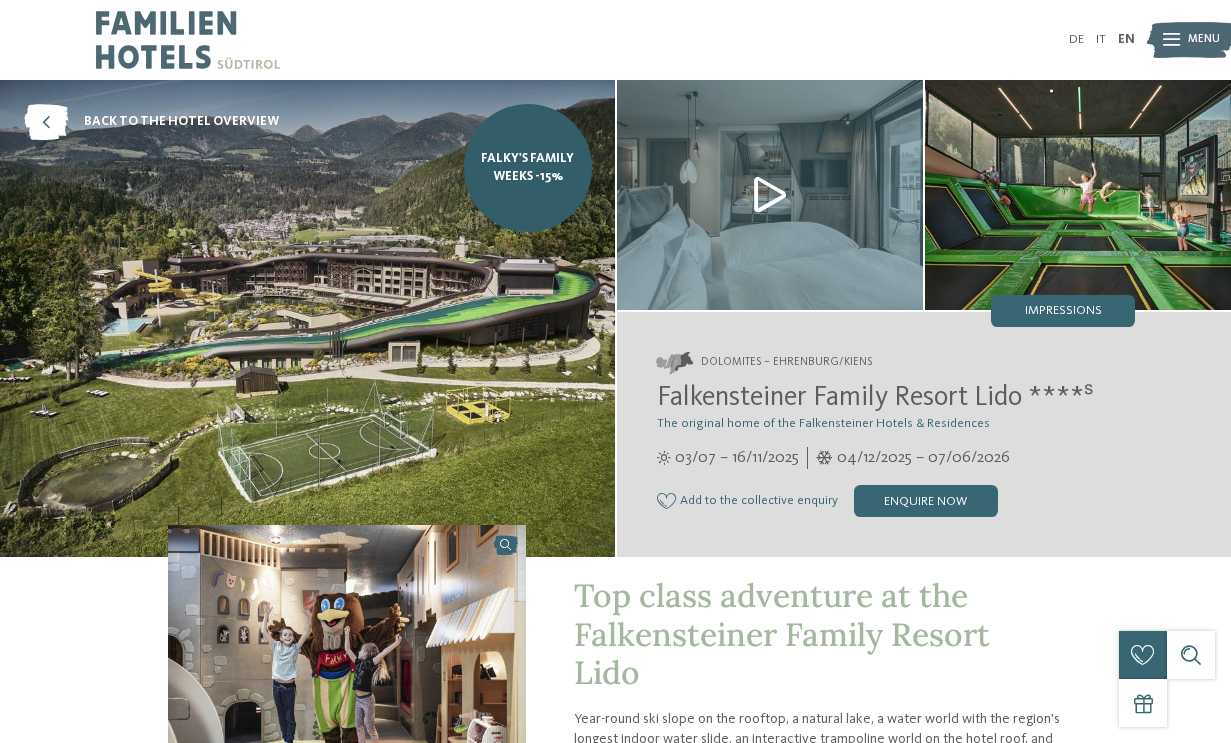 click on "Falkensteiner Family Resort Lido ****ˢ" at bounding box center (875, 398) 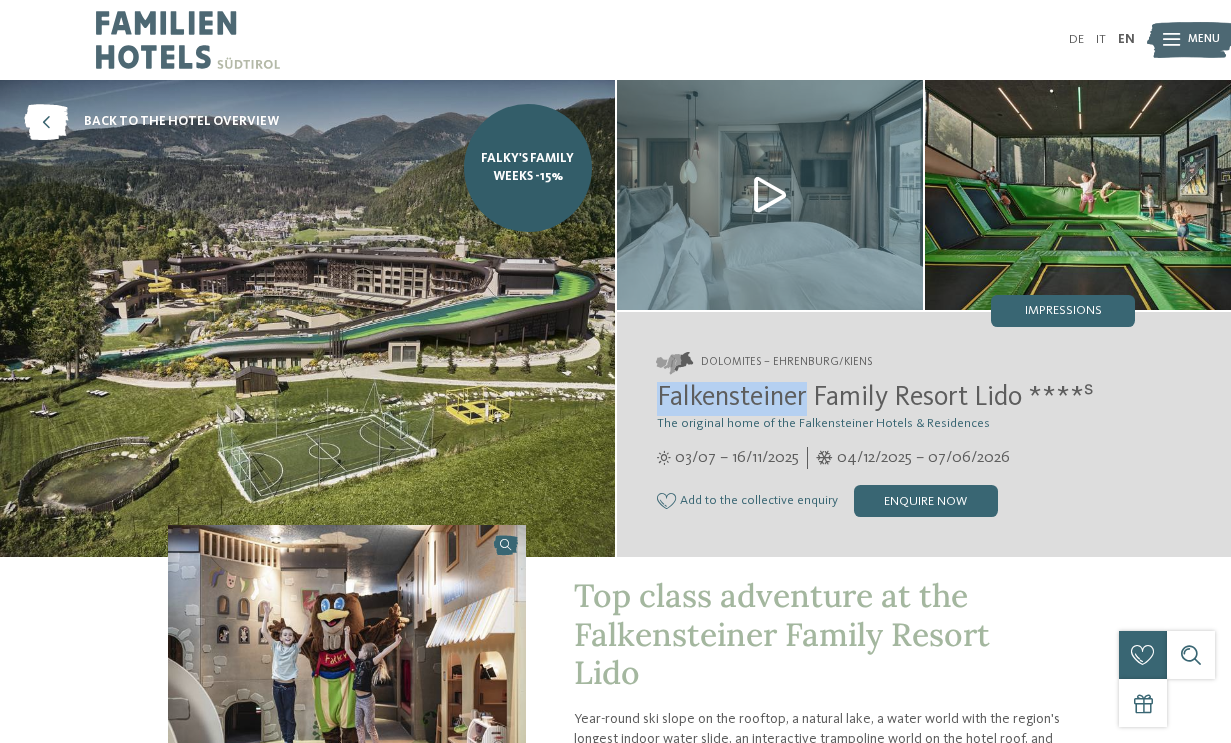 click on "Falkensteiner Family Resort Lido ****ˢ" at bounding box center (875, 398) 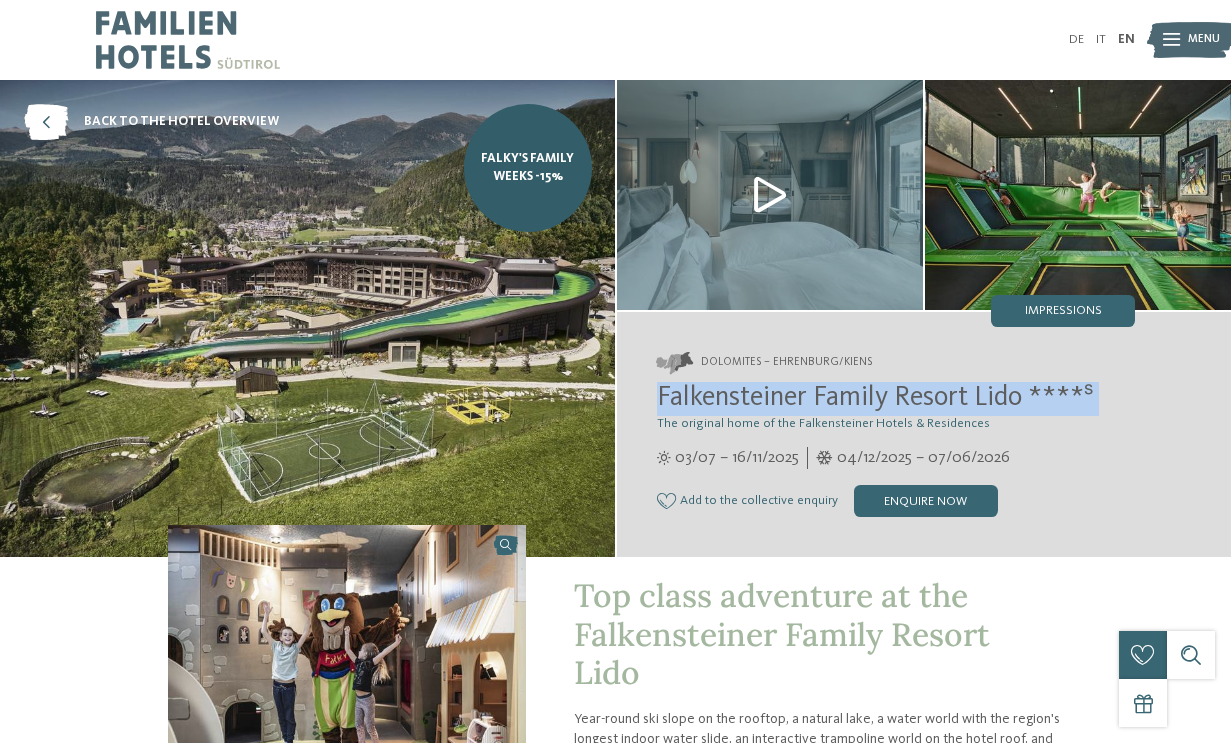 copy on "Falkensteiner Family Resort Lido ****ˢ" 